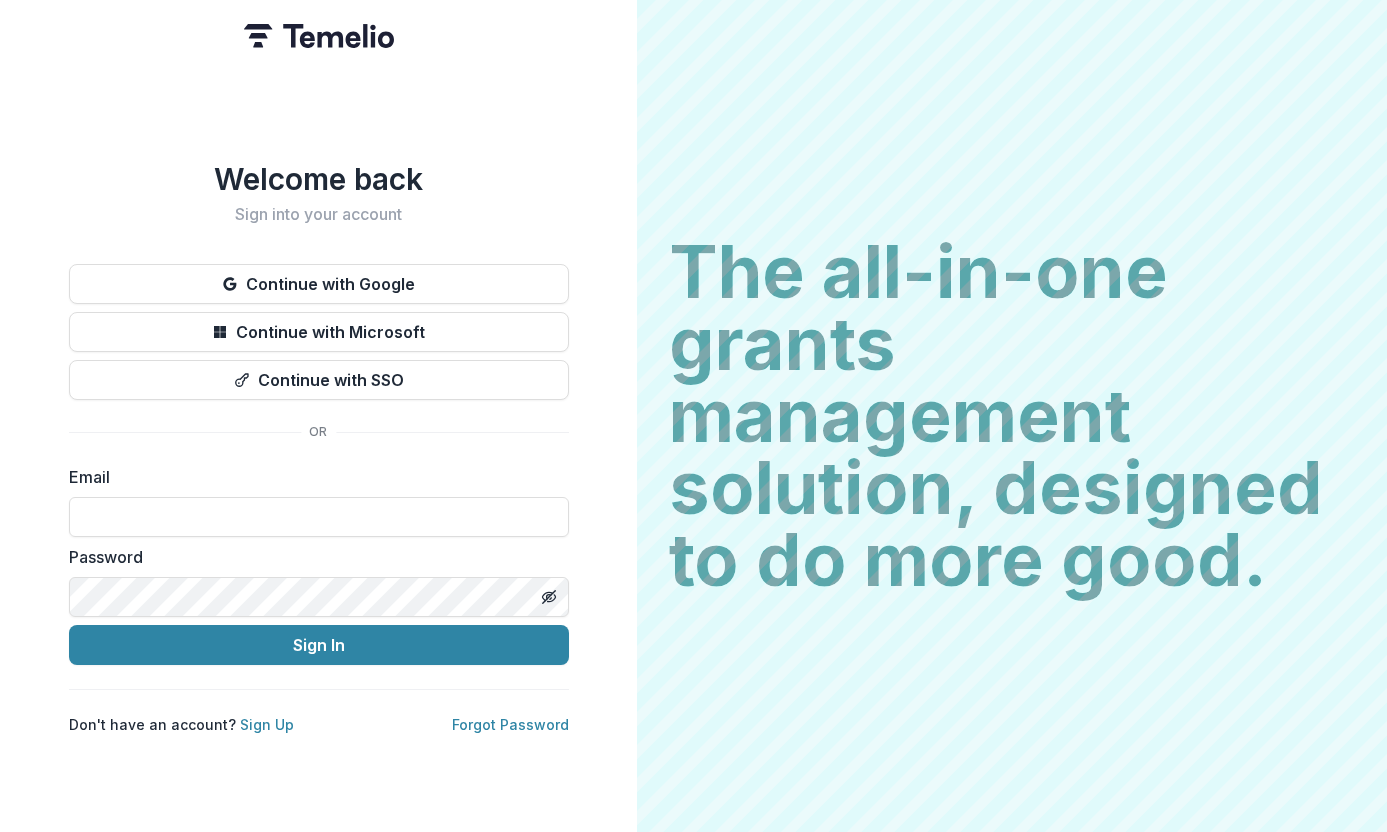scroll, scrollTop: 0, scrollLeft: 0, axis: both 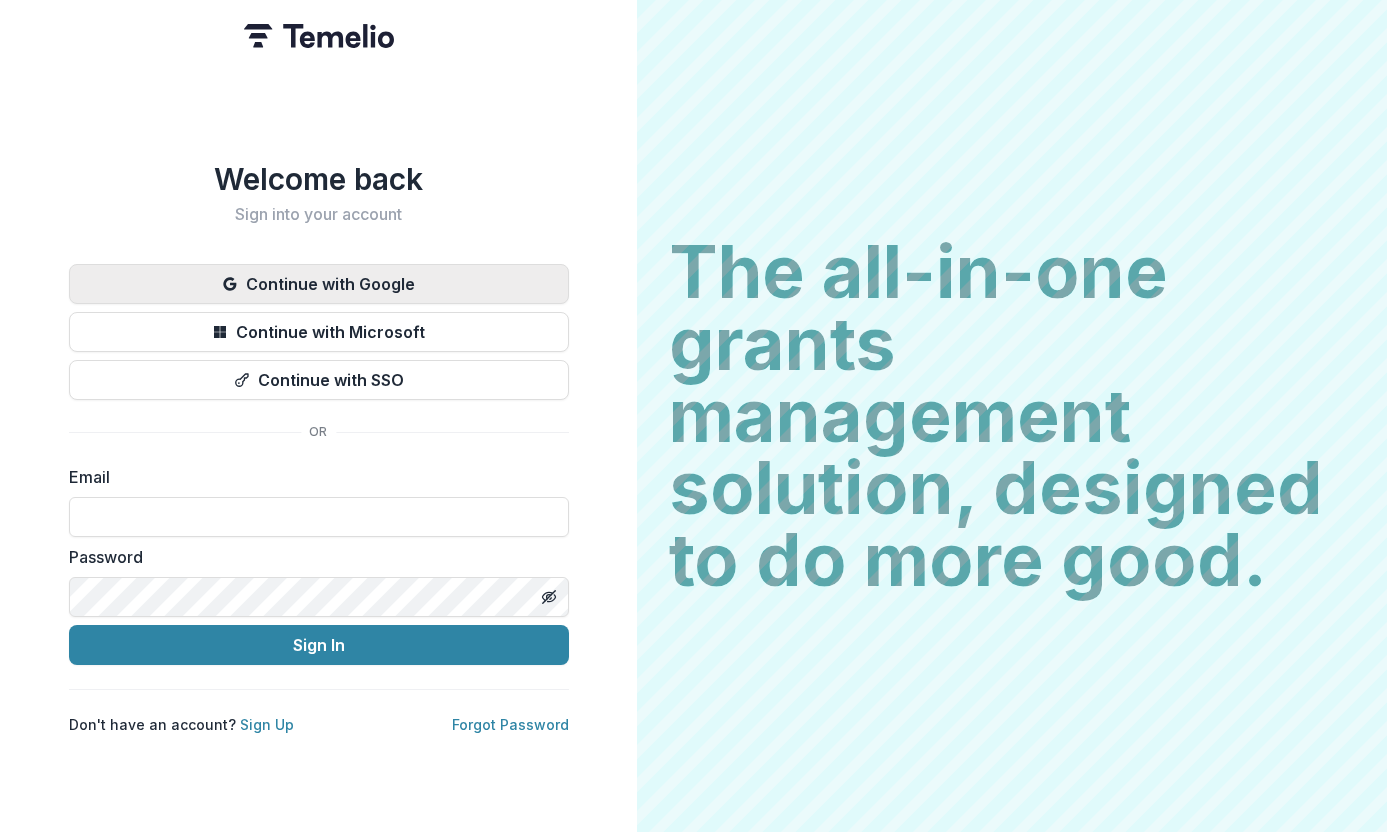 click on "Continue with Google" at bounding box center [319, 284] 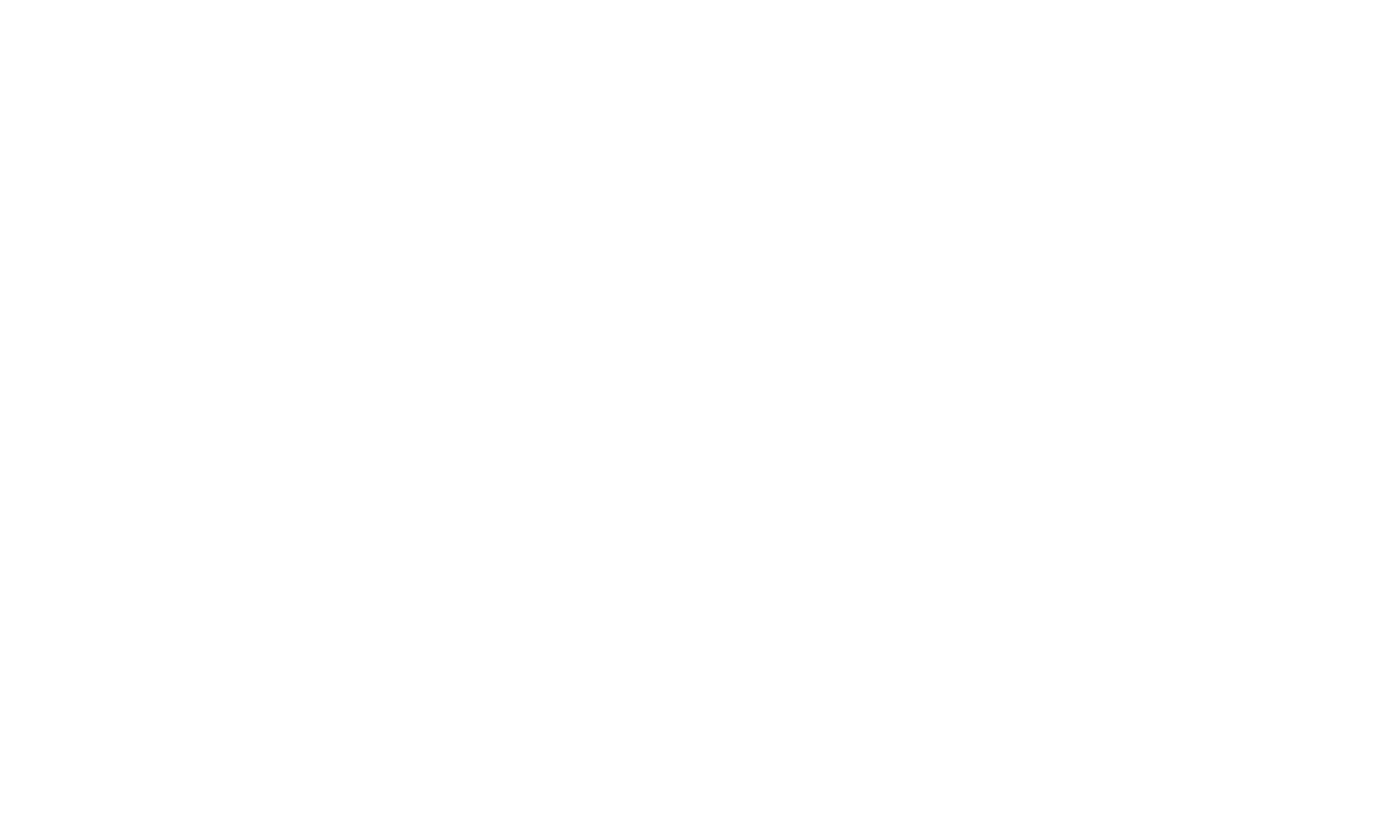 scroll, scrollTop: 0, scrollLeft: 0, axis: both 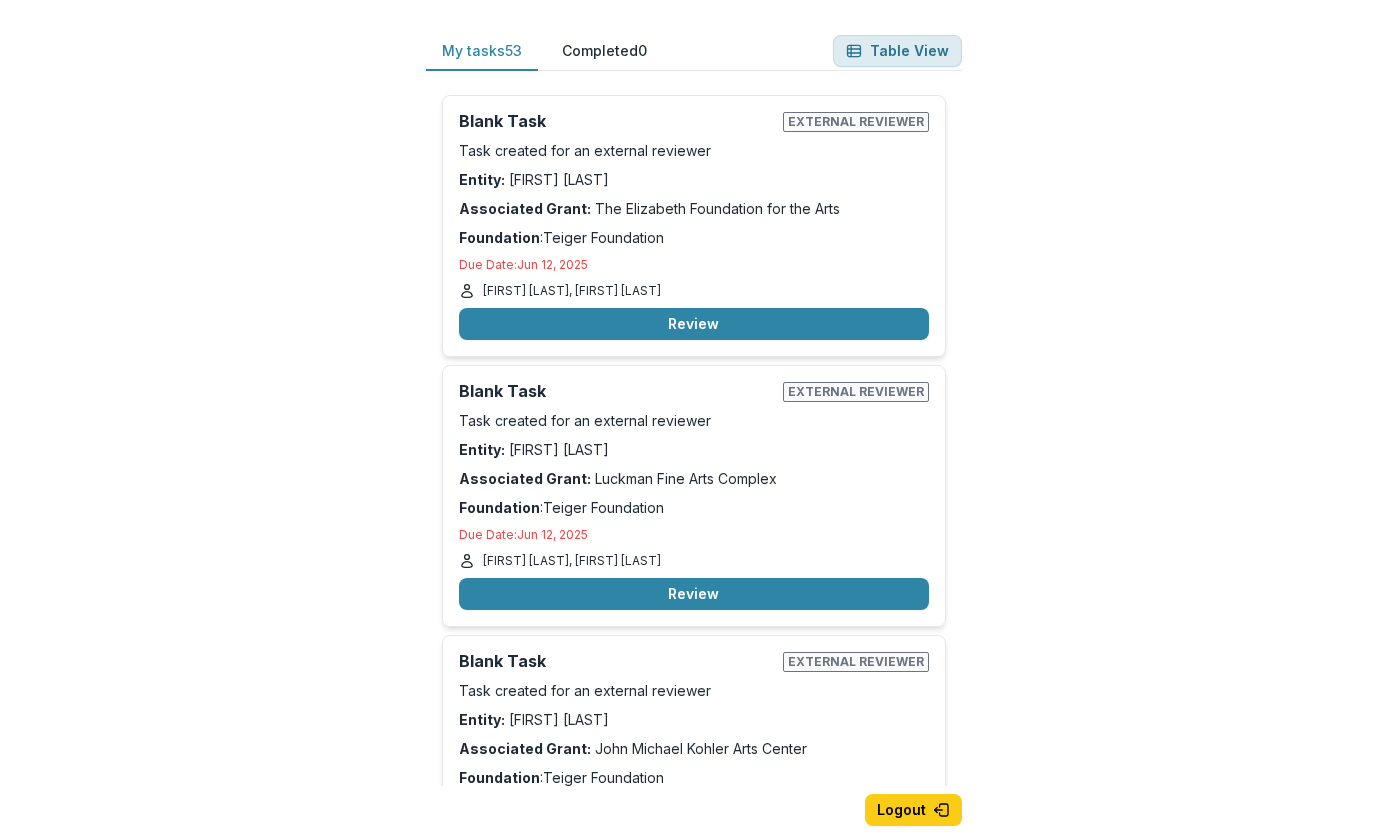 click on "Table View" at bounding box center [897, 51] 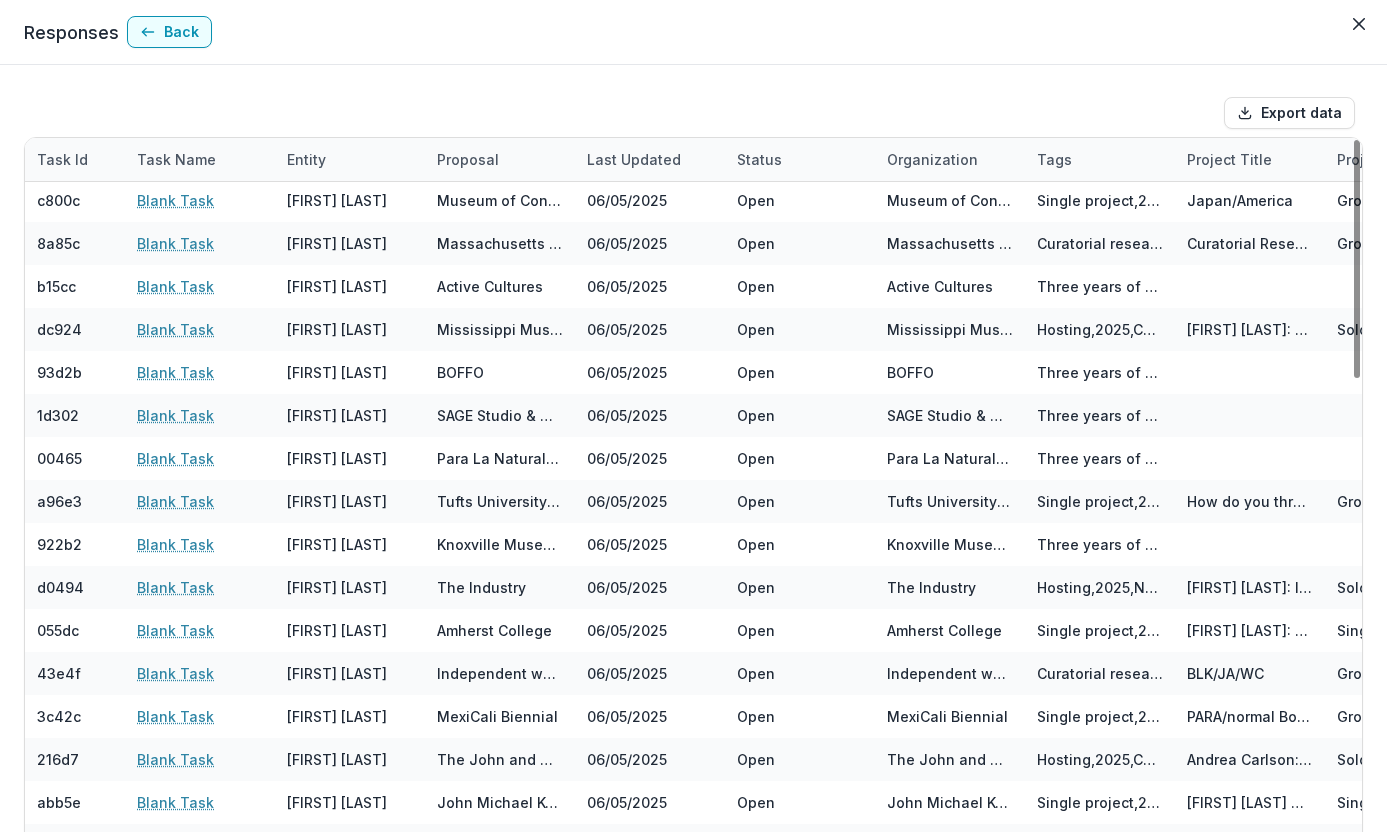 scroll, scrollTop: 1573, scrollLeft: 0, axis: vertical 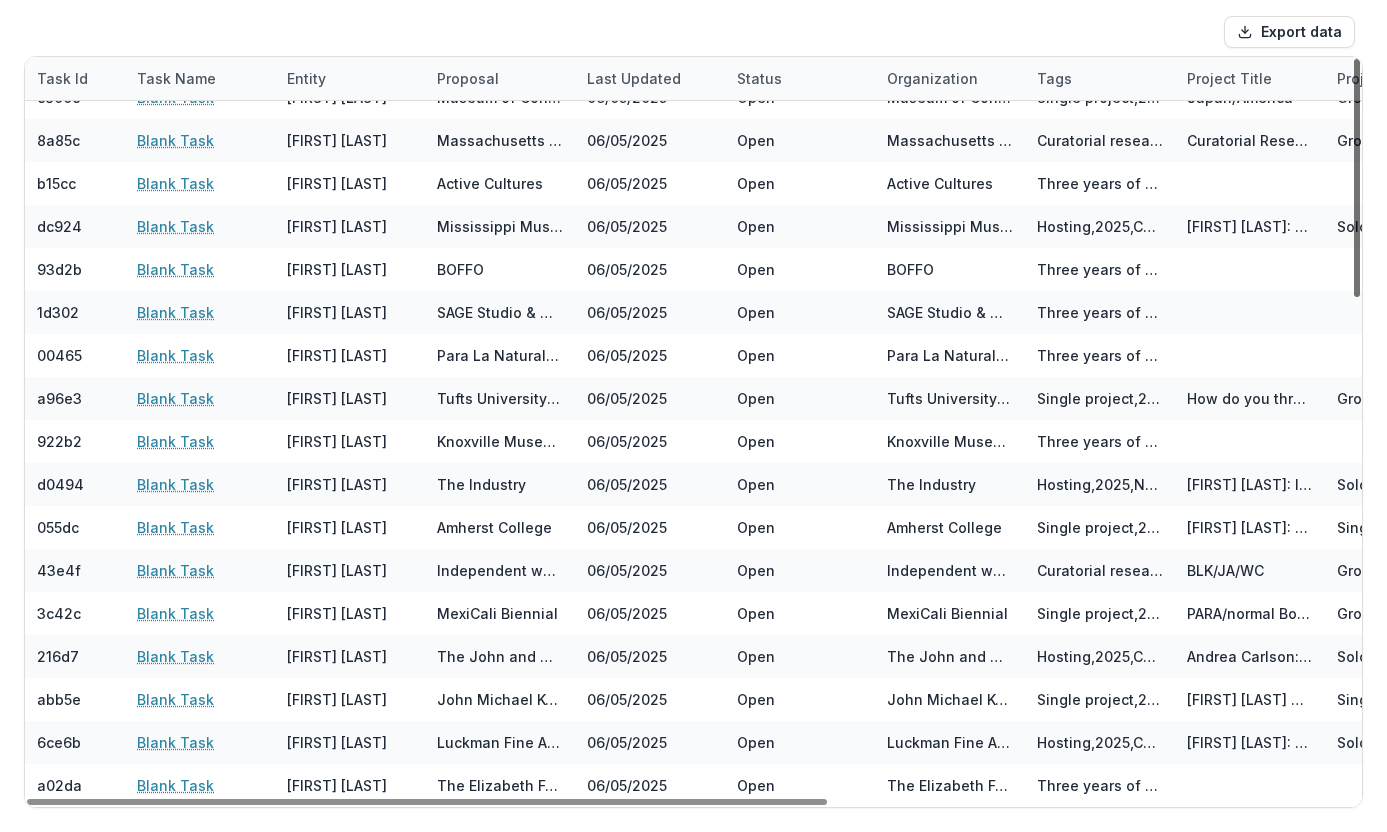 drag, startPoint x: 1349, startPoint y: 625, endPoint x: 1345, endPoint y: 711, distance: 86.09297 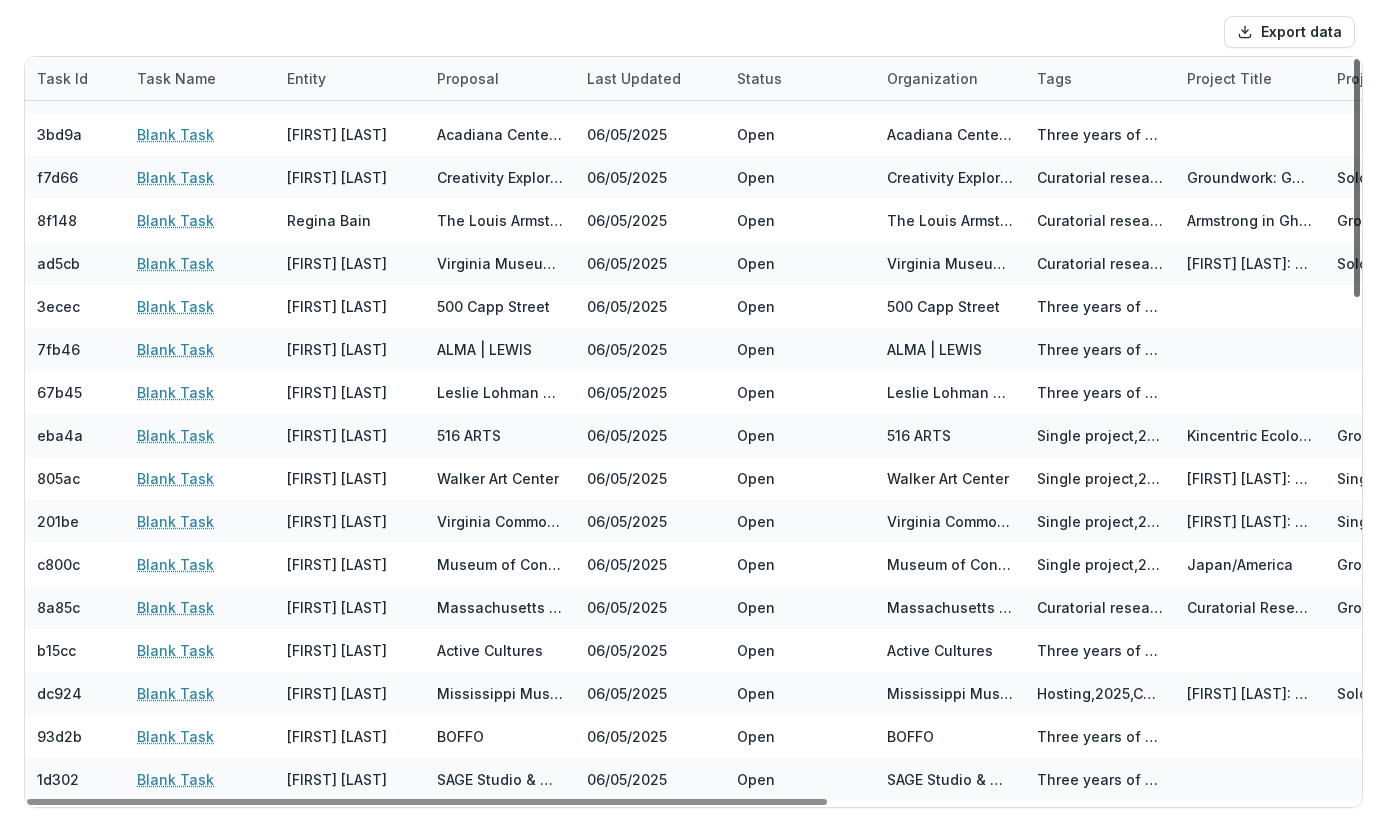 drag, startPoint x: 1348, startPoint y: 770, endPoint x: 1368, endPoint y: 622, distance: 149.34523 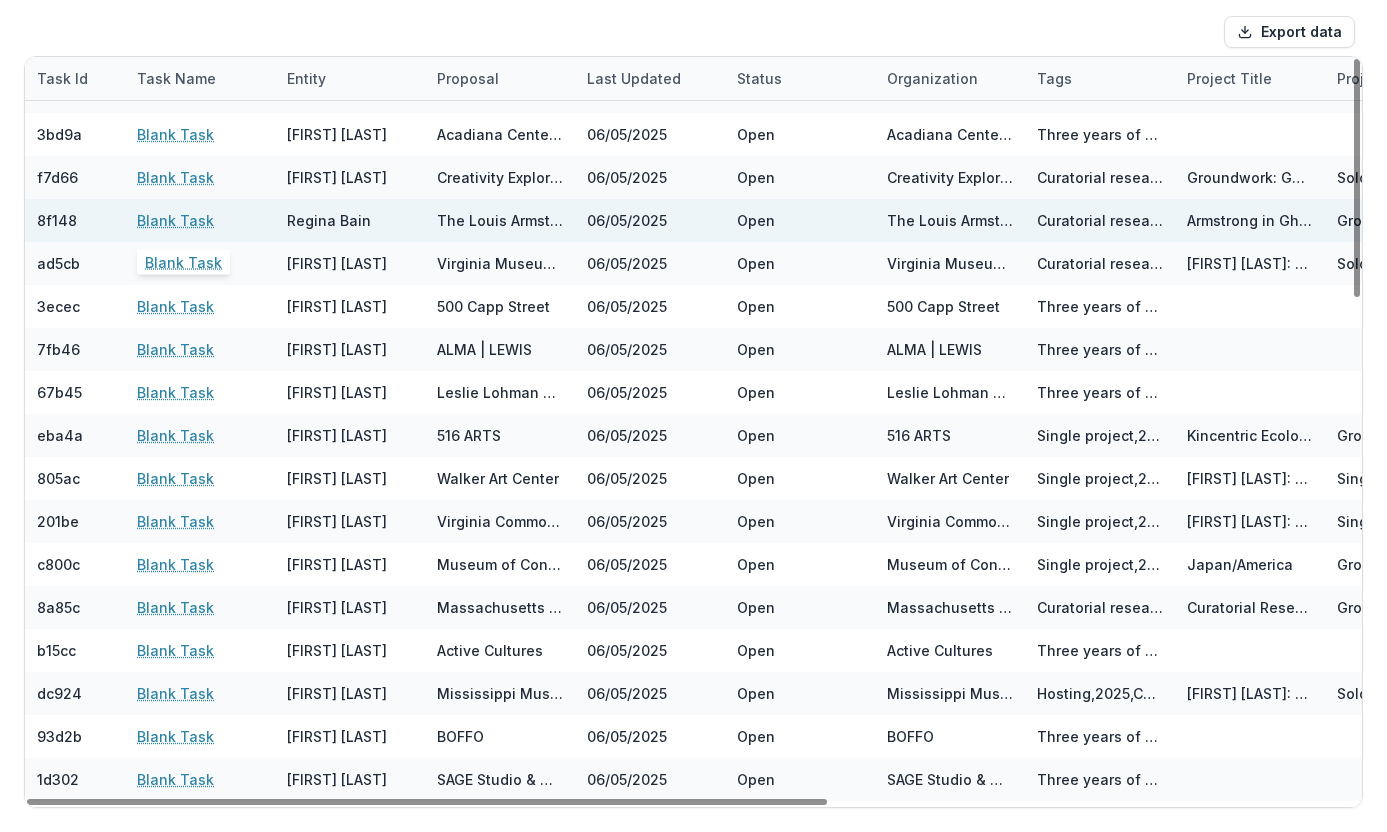 click on "Blank Task" at bounding box center [175, 220] 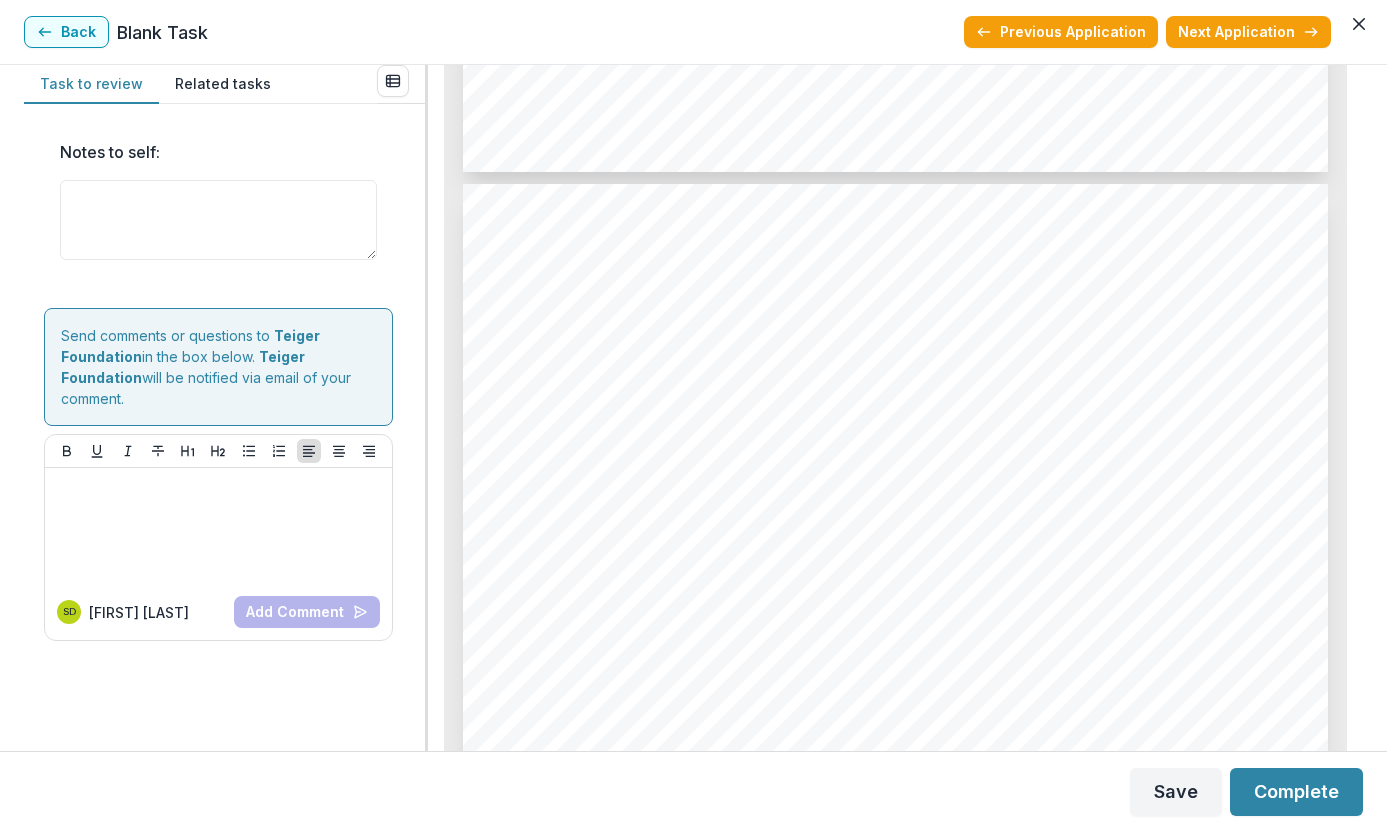 scroll, scrollTop: 6247, scrollLeft: 0, axis: vertical 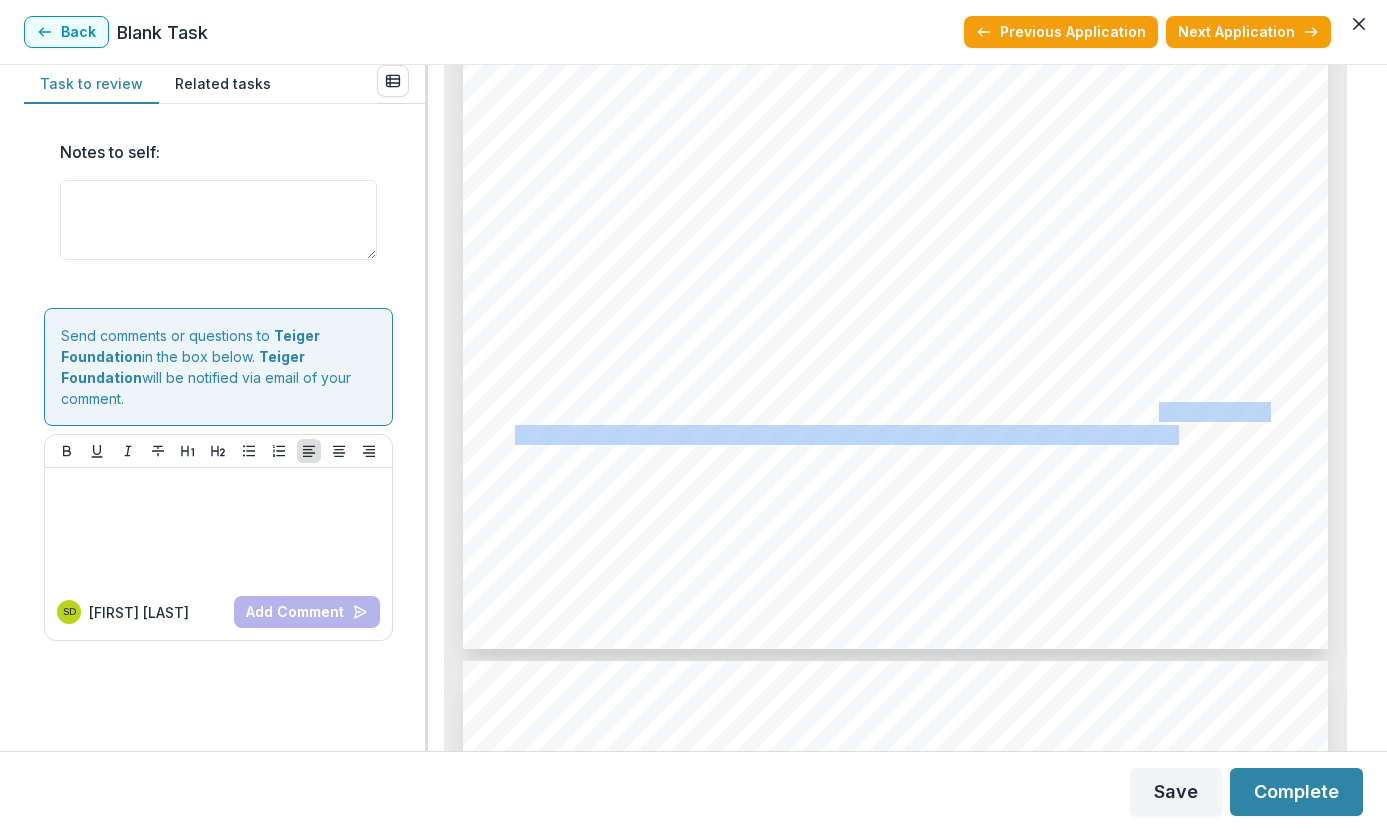 drag, startPoint x: 1153, startPoint y: 412, endPoint x: 1176, endPoint y: 439, distance: 35.468296 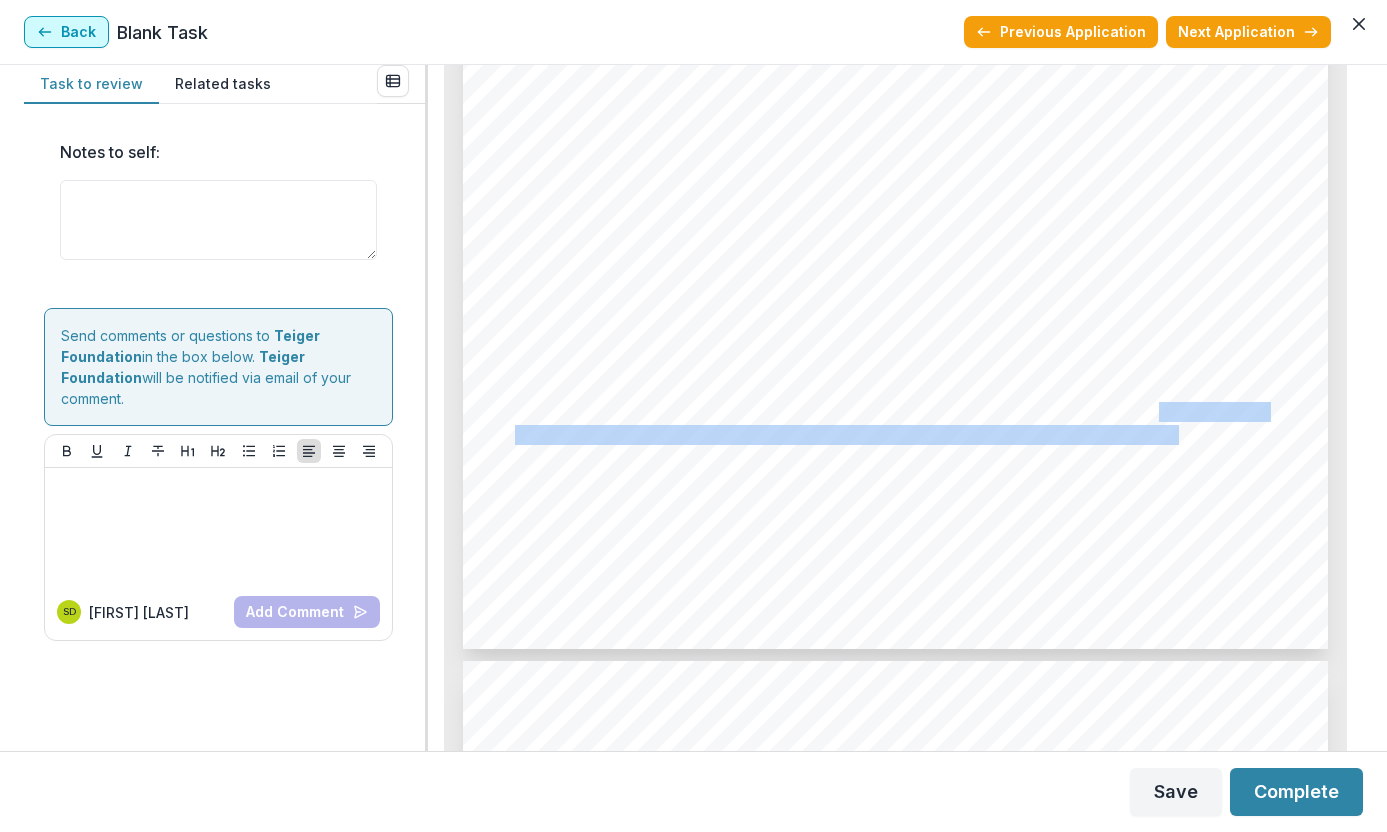 click on "Back" at bounding box center (66, 32) 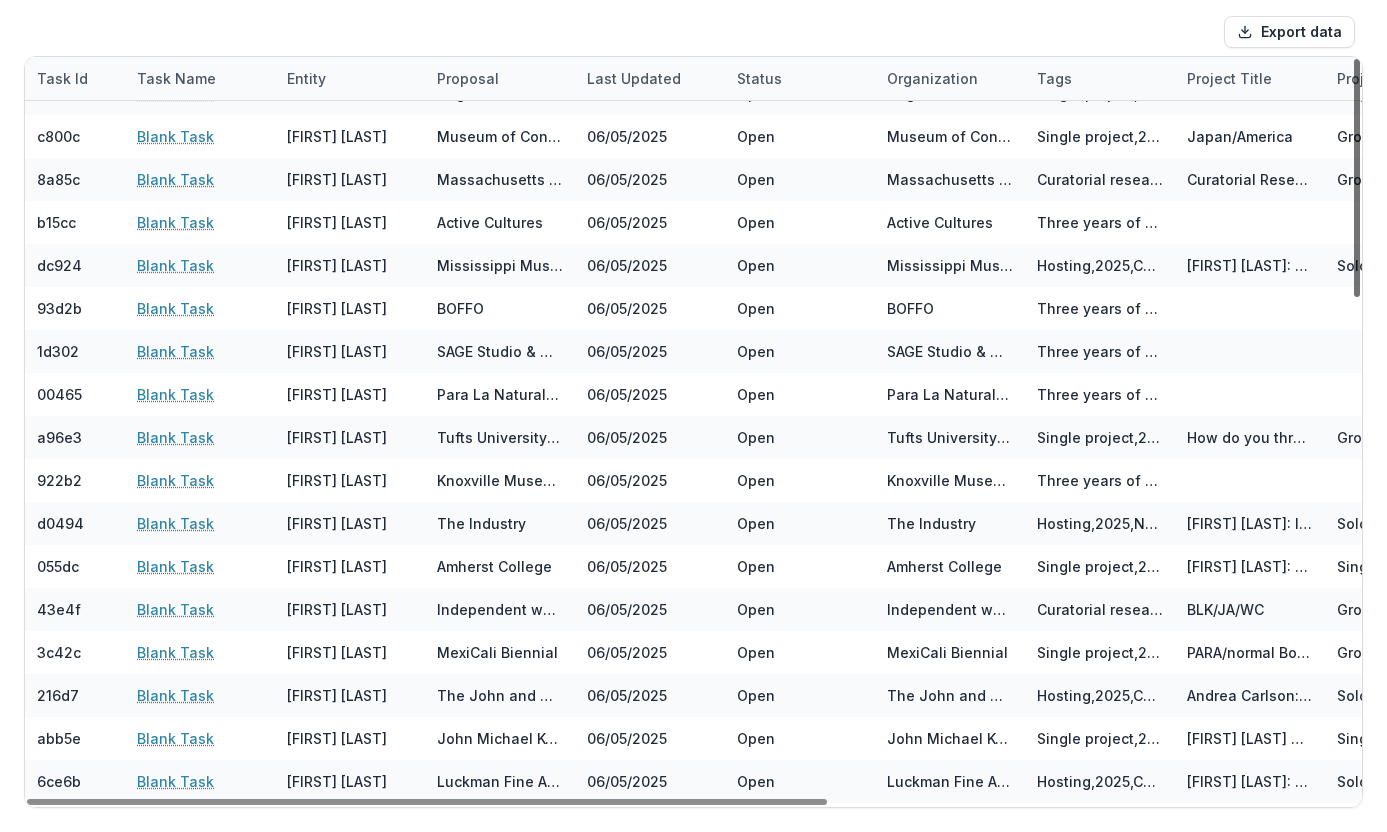 scroll, scrollTop: 1573, scrollLeft: 0, axis: vertical 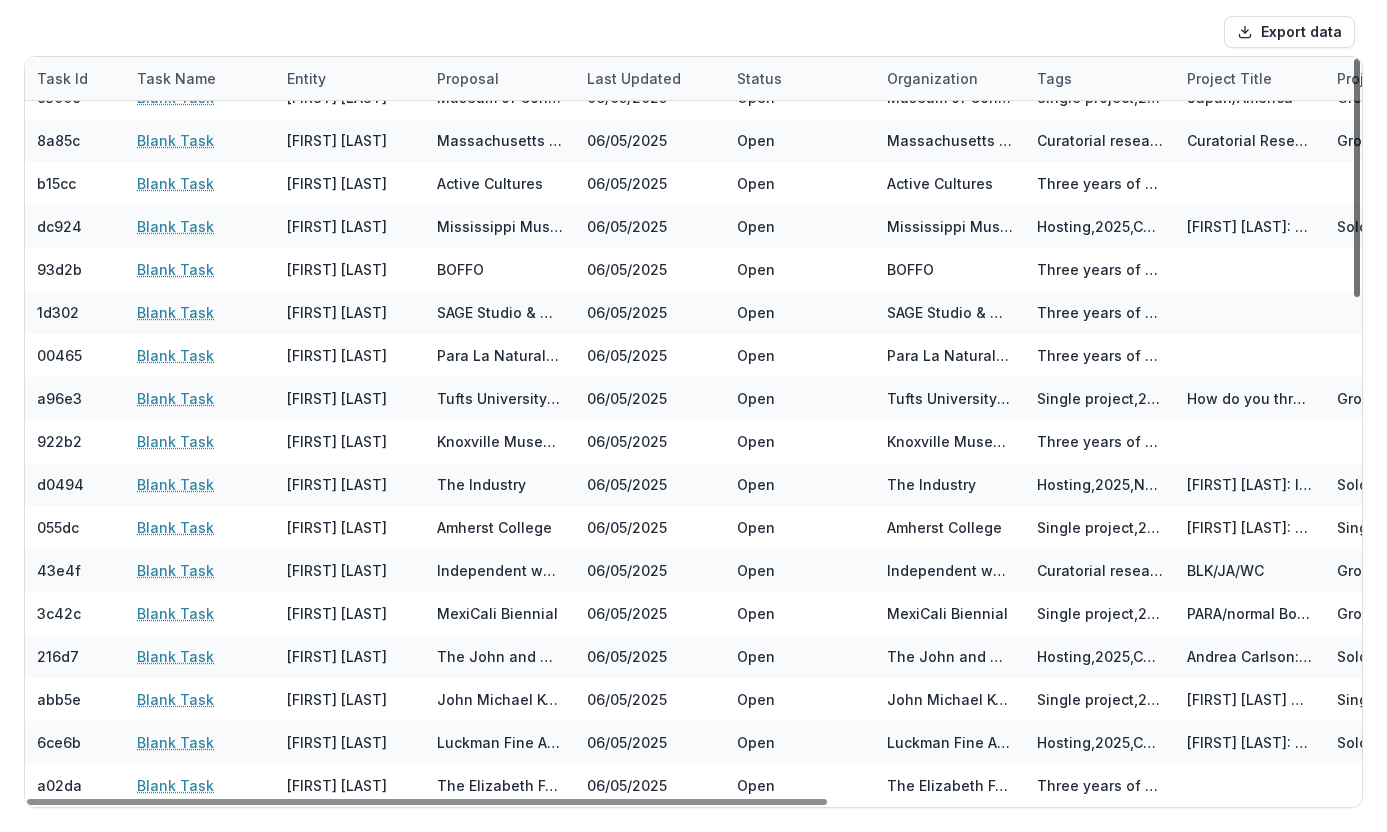 drag, startPoint x: 1349, startPoint y: 551, endPoint x: 1364, endPoint y: 752, distance: 201.55893 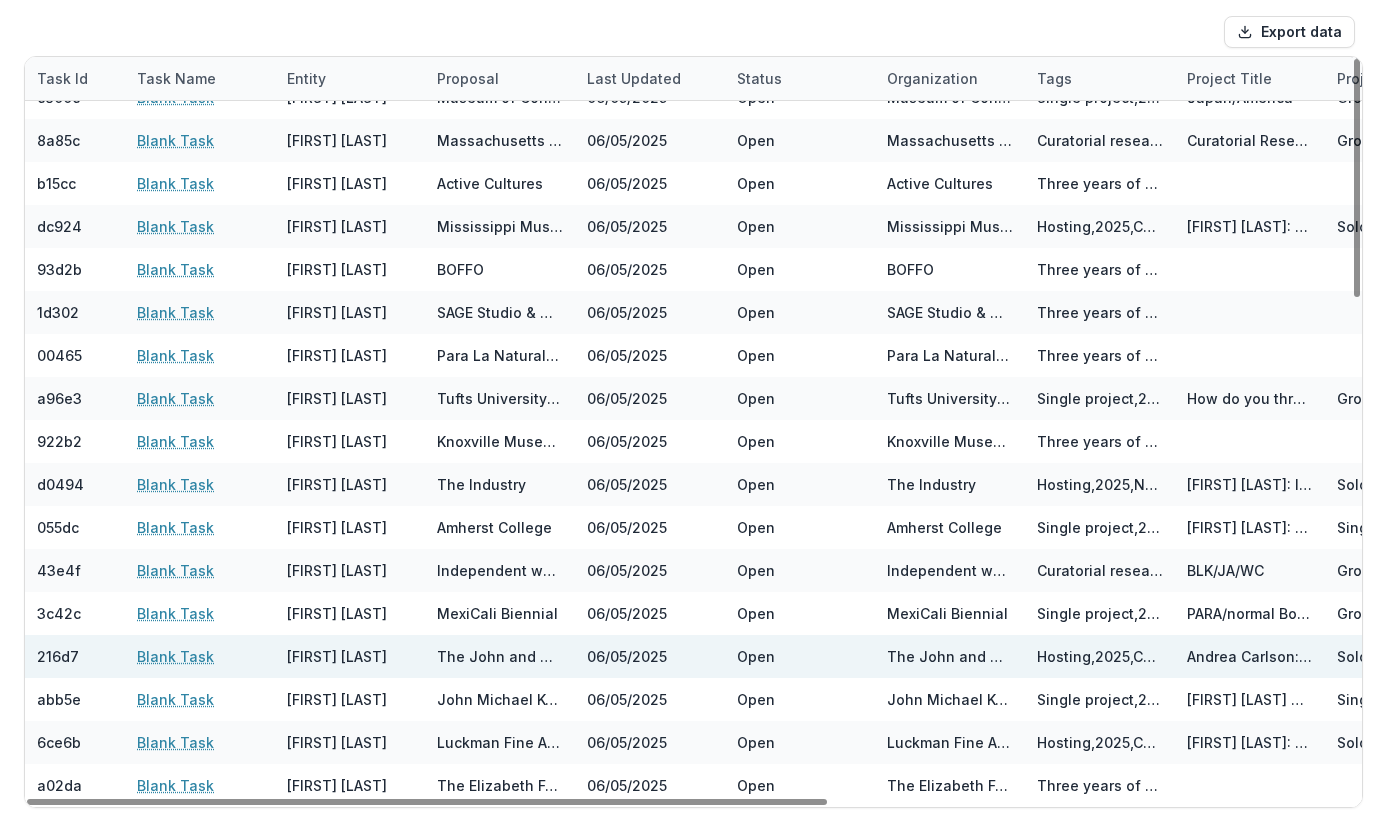 click on "Blank Task" at bounding box center [175, 656] 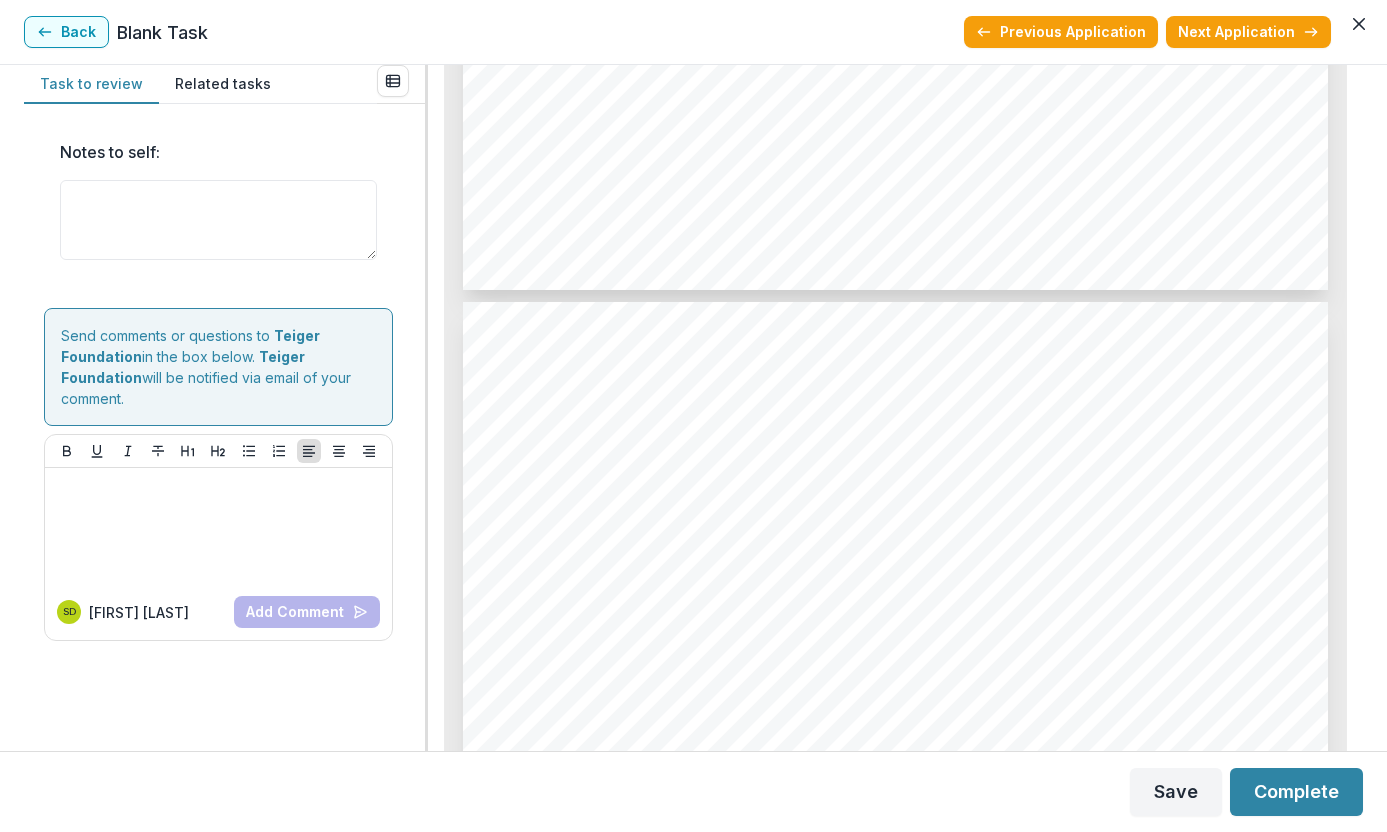 scroll, scrollTop: 3566, scrollLeft: 0, axis: vertical 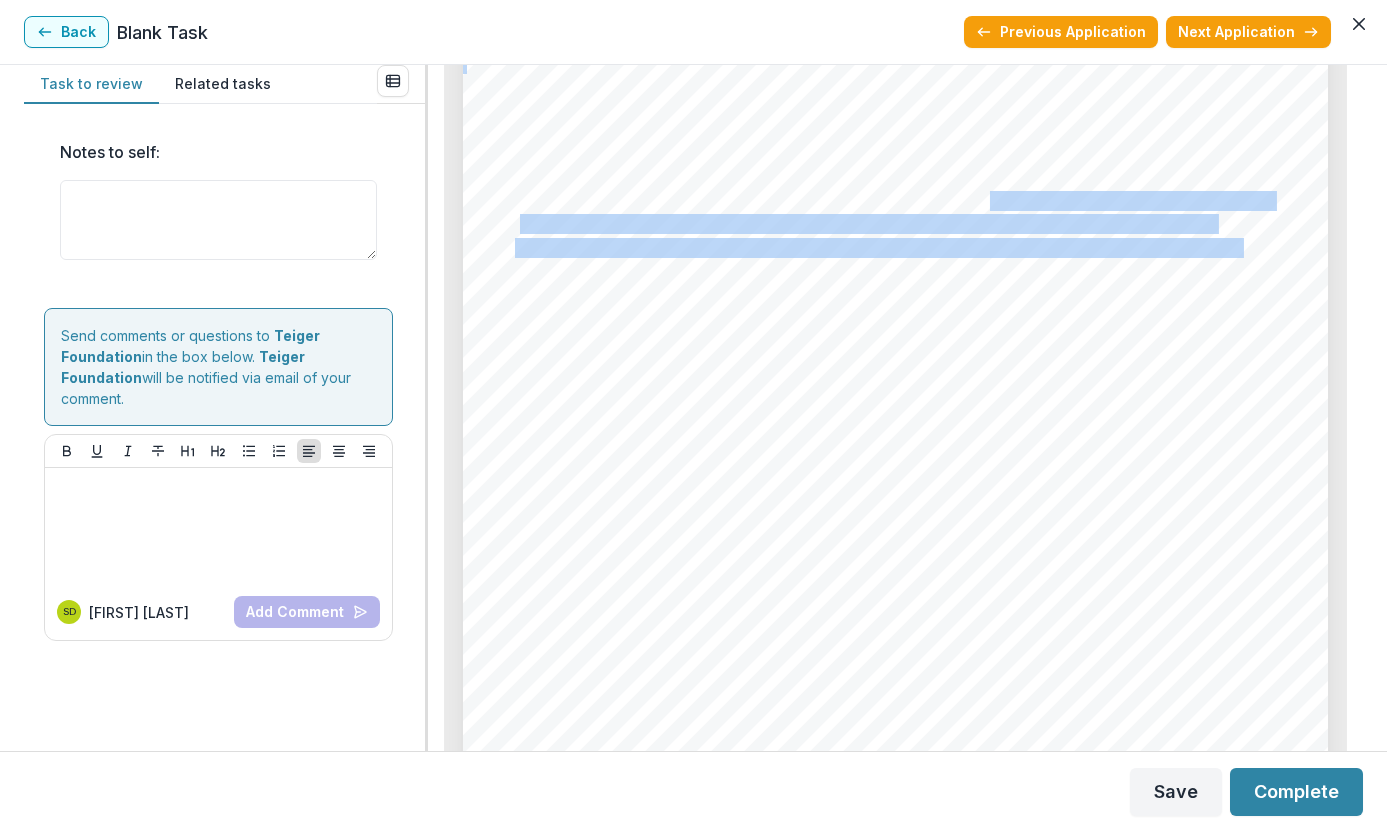drag, startPoint x: 987, startPoint y: 200, endPoint x: 1230, endPoint y: 242, distance: 246.60292 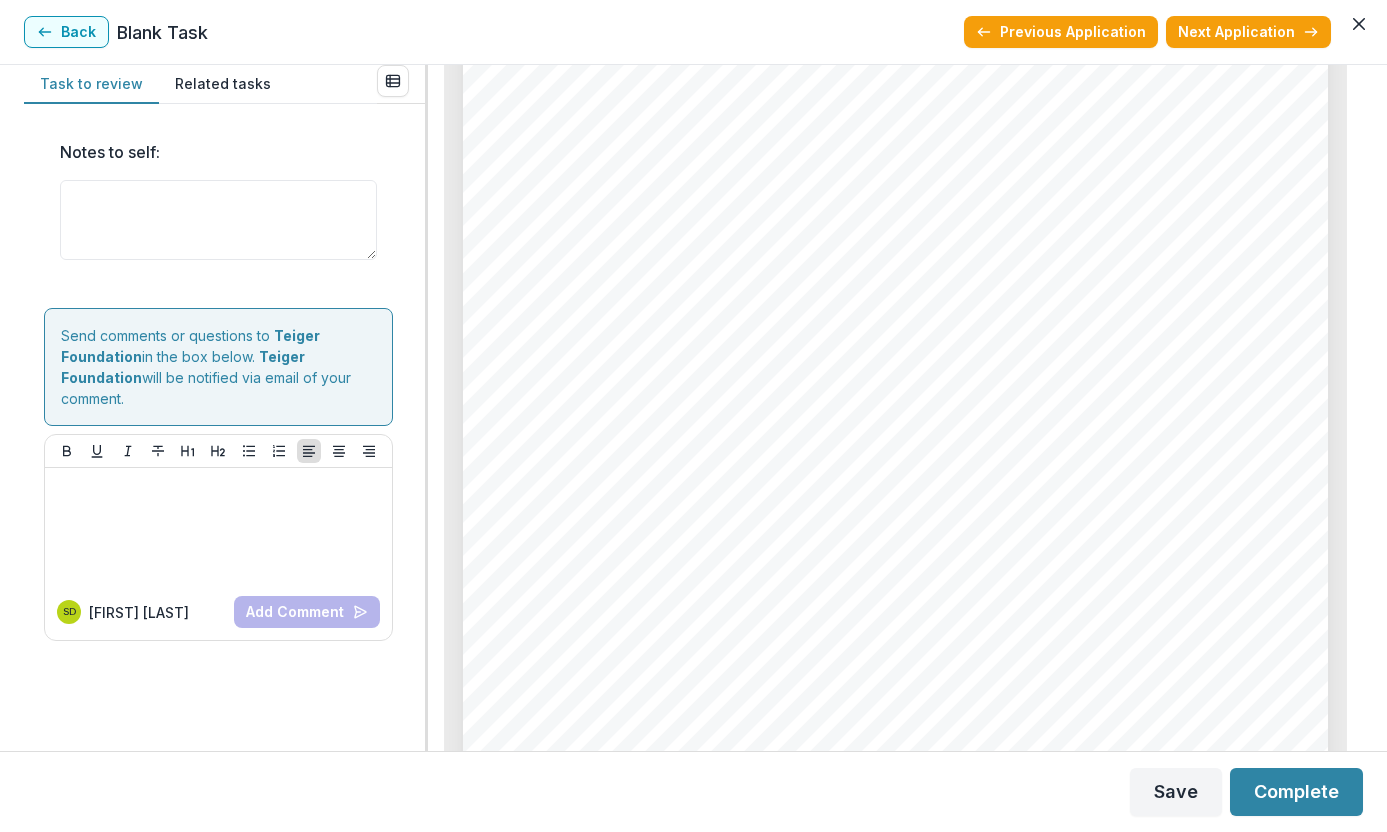 drag, startPoint x: 1362, startPoint y: 373, endPoint x: 1365, endPoint y: 390, distance: 17.262676 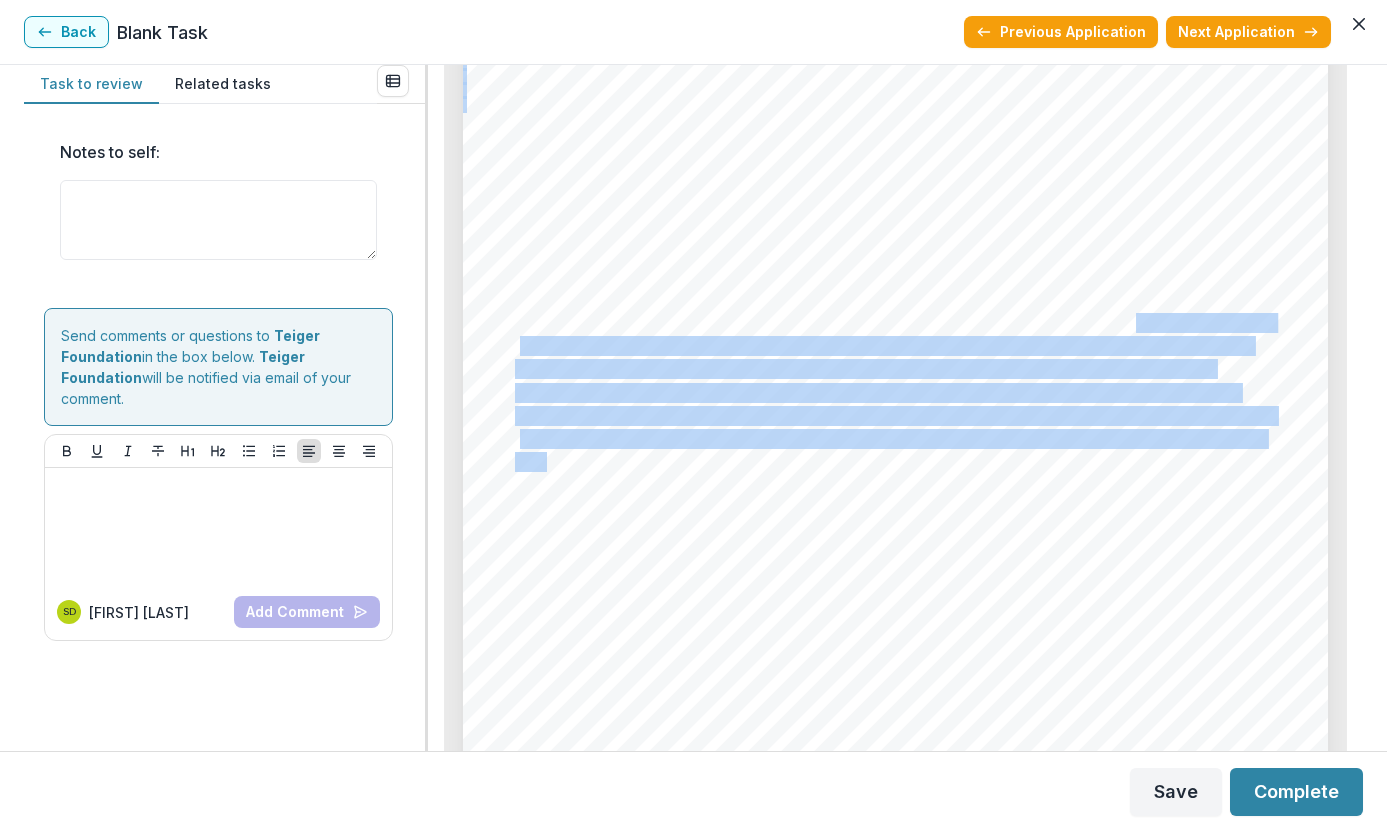 drag, startPoint x: 1131, startPoint y: 324, endPoint x: 542, endPoint y: 462, distance: 604.95044 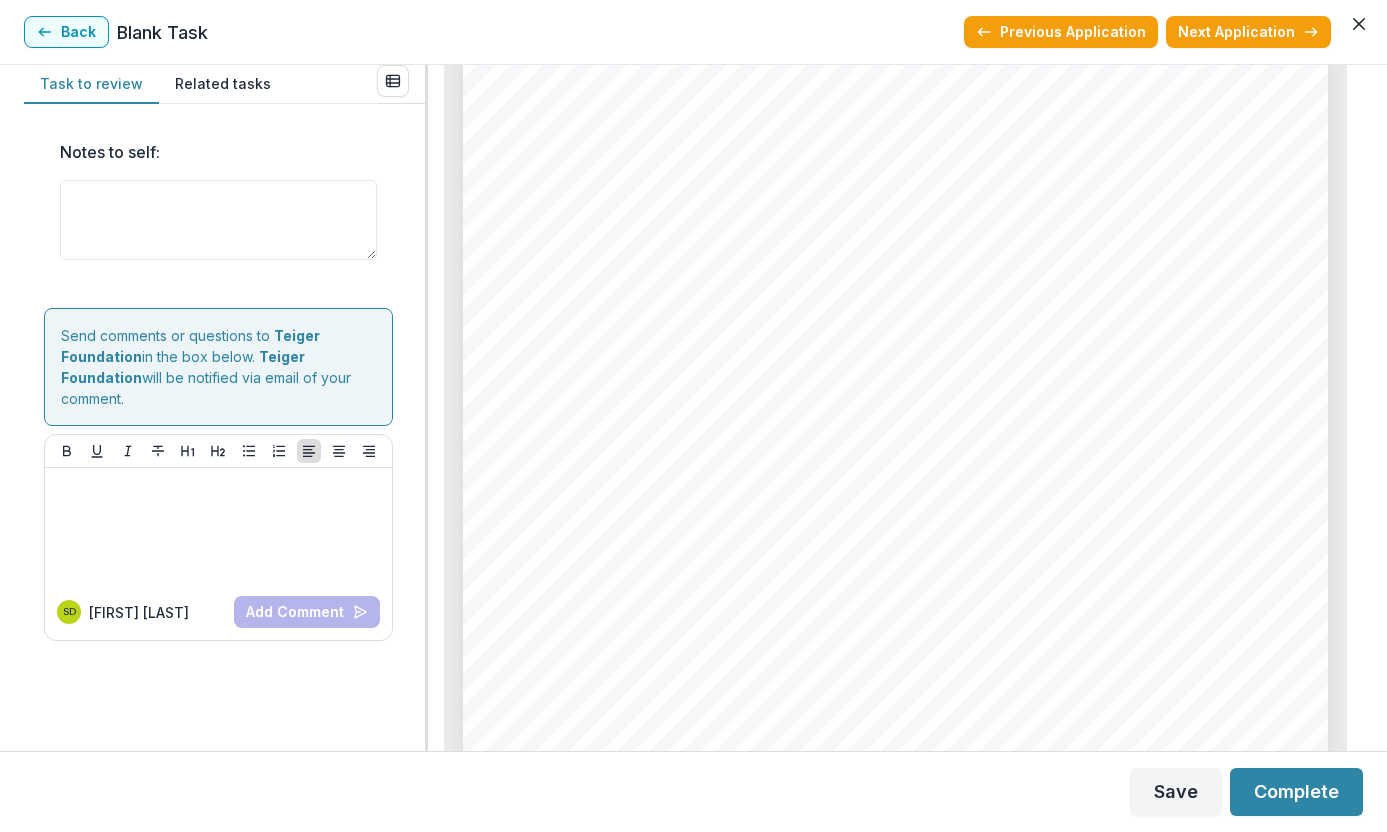 click on "Page: 4 The John and Mable Ringling Museum of Art has been historically underrepresented in the exhibition programming of Tampa Bay area's major museums, this exhibition will help to bring work by an Indigenous artist to highlight and celebrate her work which addresses how objects, held in institutional settings such as The Ringling, have been taken out of their original contexts, thus allowing museums and the colonizing gaze to reinterpret them in ways unrelated to their initial settings. Subversively, selected work for this exhibition recreates objects found within museum collections and places them in constructed environments, thus inverting the power dynamic between colonizer and colonized, orphaning the objects in surreal landscapes. Carlson's large-scale drawings highlight the human desire to own and dominate the land. These works interrogate longing and desire, permission and refusal, and question the insatiability of possession as a means of control. Carlson sets out to complicate the   artist’s" at bounding box center (895, 262) 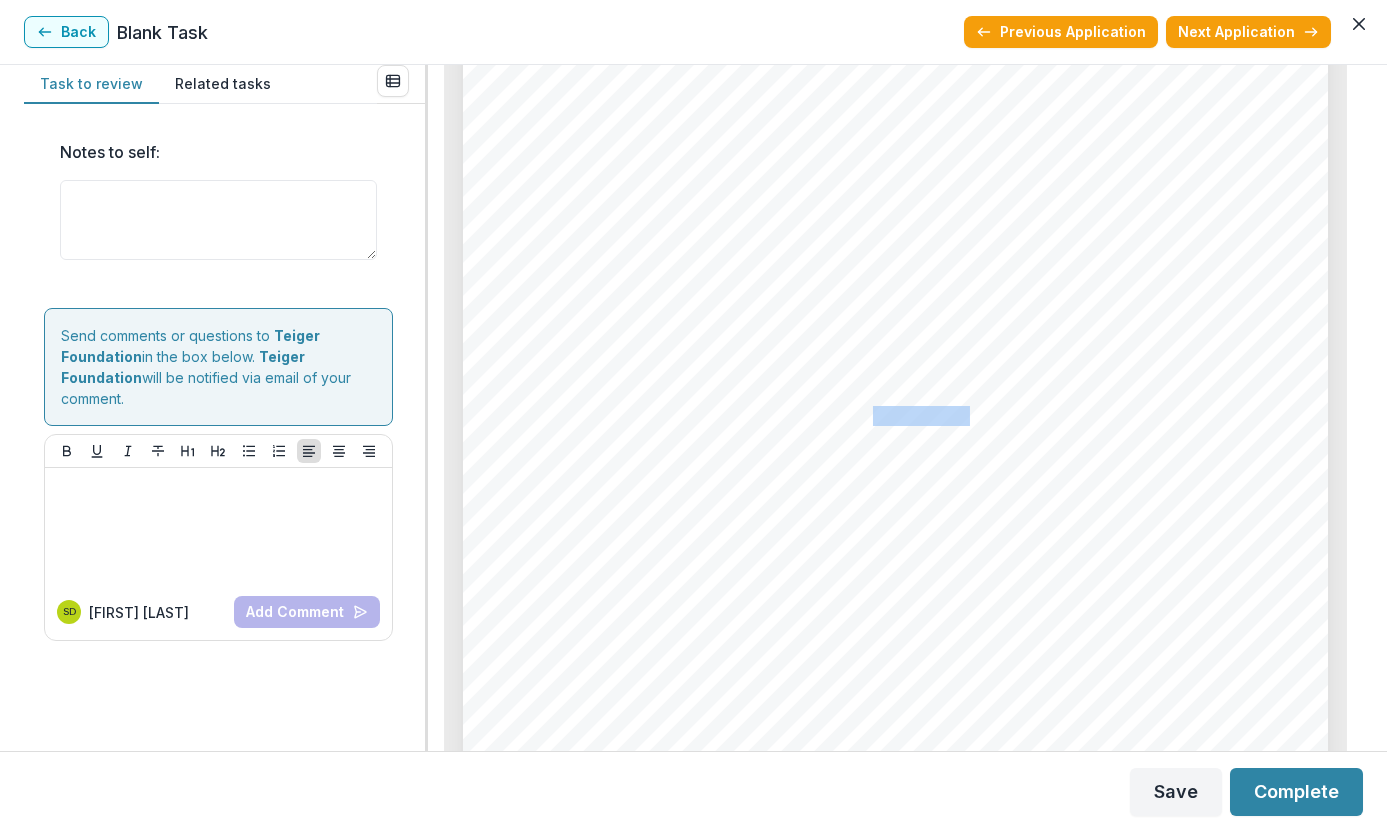 drag, startPoint x: 870, startPoint y: 418, endPoint x: 967, endPoint y: 413, distance: 97.128784 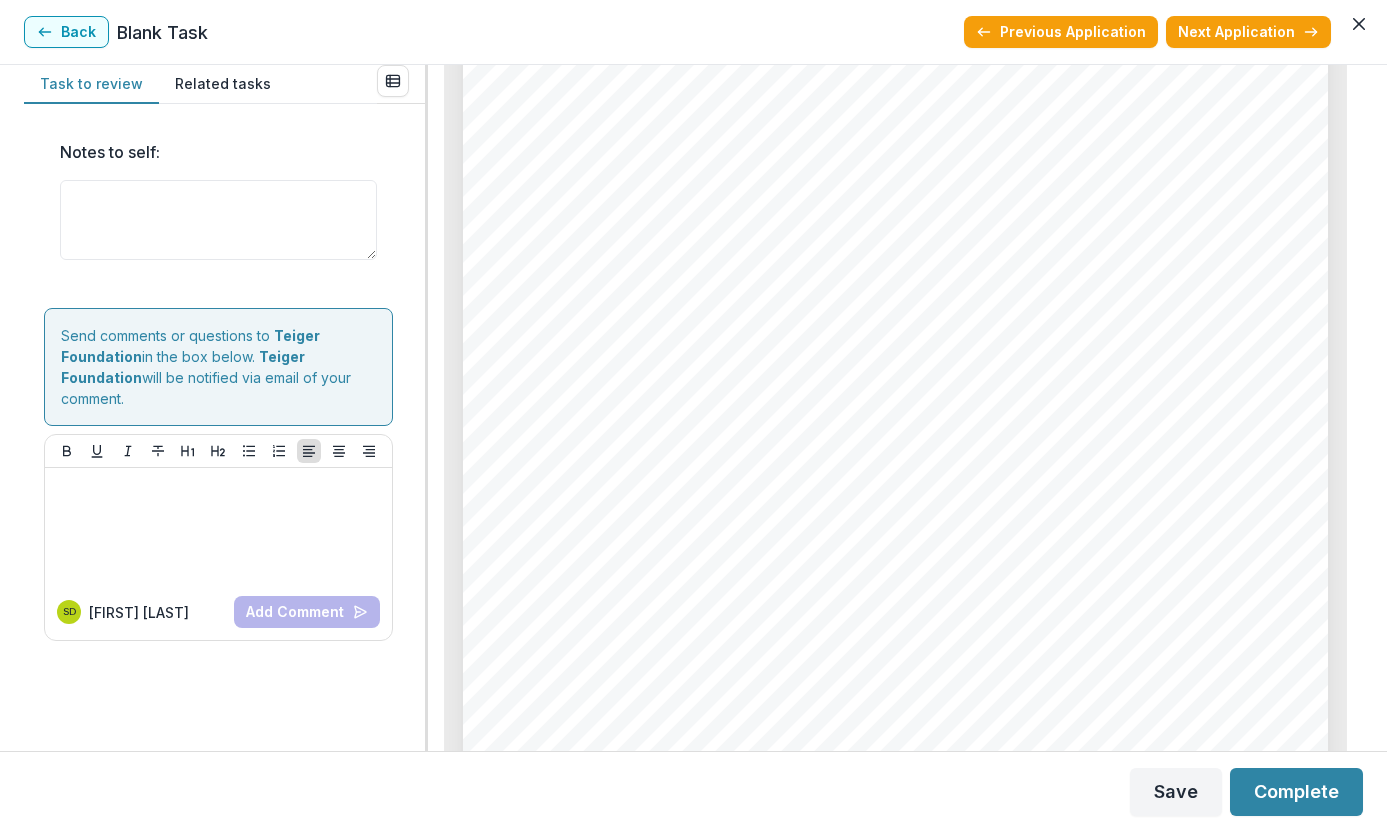drag, startPoint x: 1355, startPoint y: 380, endPoint x: 1348, endPoint y: 337, distance: 43.56604 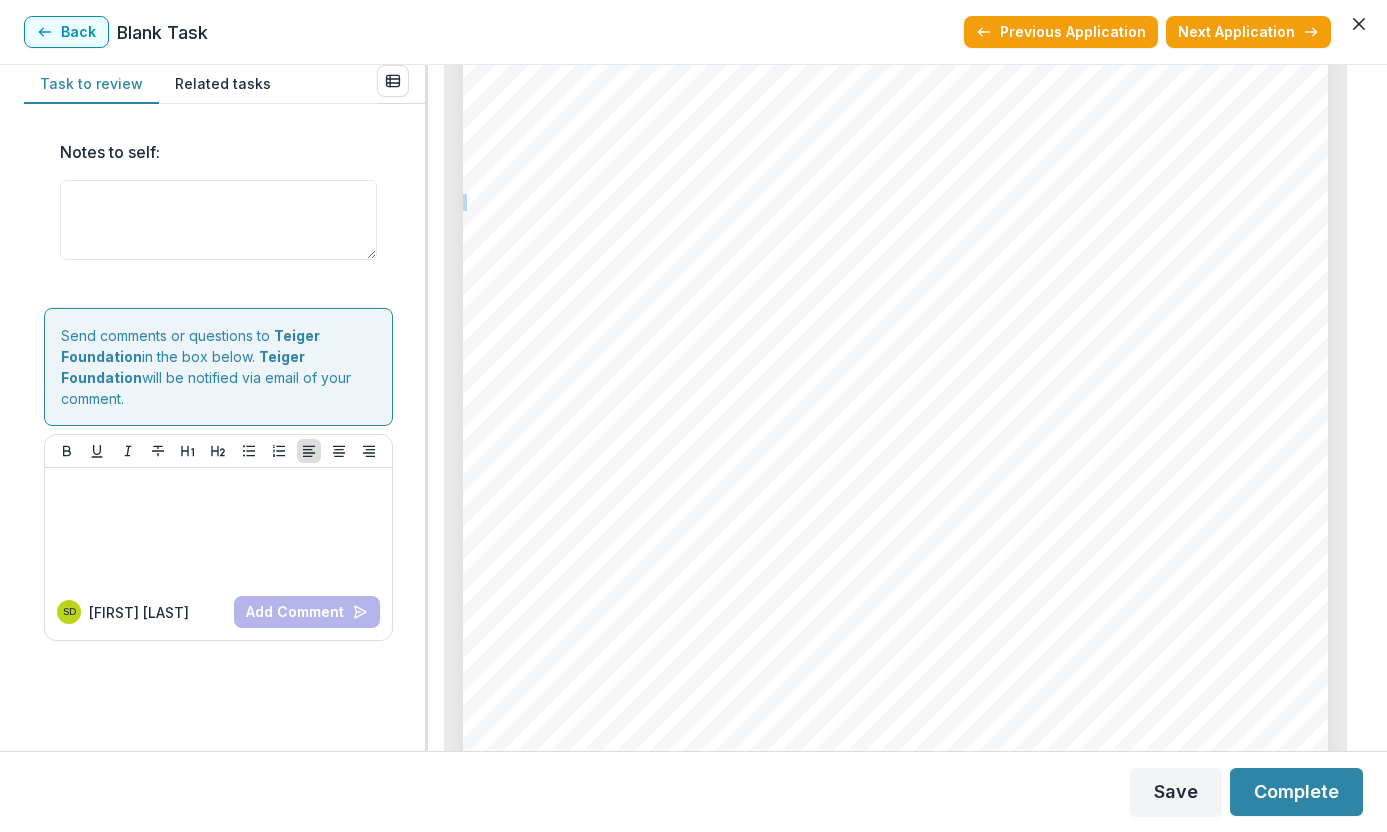 click on "Page: 4 The John and Mable Ringling Museum of Art has been historically underrepresented in the exhibition programming of Tampa Bay area's major museums, this exhibition will help to bring work by an Indigenous artist to highlight and celebrate her work which addresses how objects, held in institutional settings such as The Ringling, have been taken out of their original contexts, thus allowing museums and the colonizing gaze to reinterpret them in ways unrelated to their initial settings. Subversively, selected work for this exhibition recreates objects found within museum collections and places them in constructed environments, thus inverting the power dynamic between colonizer and colonized, orphaning the objects in surreal landscapes. Carlson's large-scale drawings highlight the human desire to own and dominate the land. These works interrogate longing and desire, permission and refusal, and question the insatiability of possession as a means of control. Carlson sets out to complicate the   artist’s" at bounding box center (895, 262) 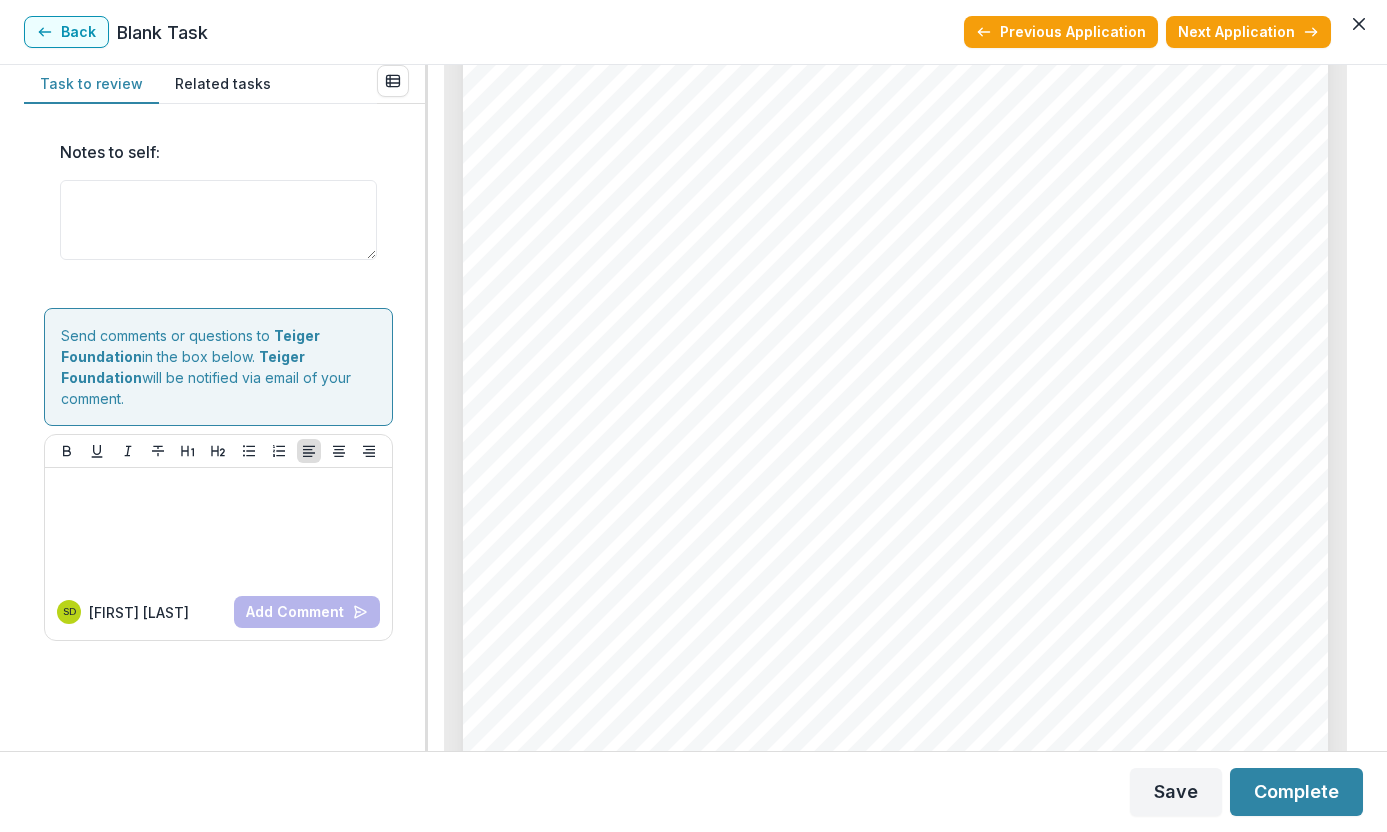 drag, startPoint x: 1362, startPoint y: 373, endPoint x: 1349, endPoint y: 297, distance: 77.10383 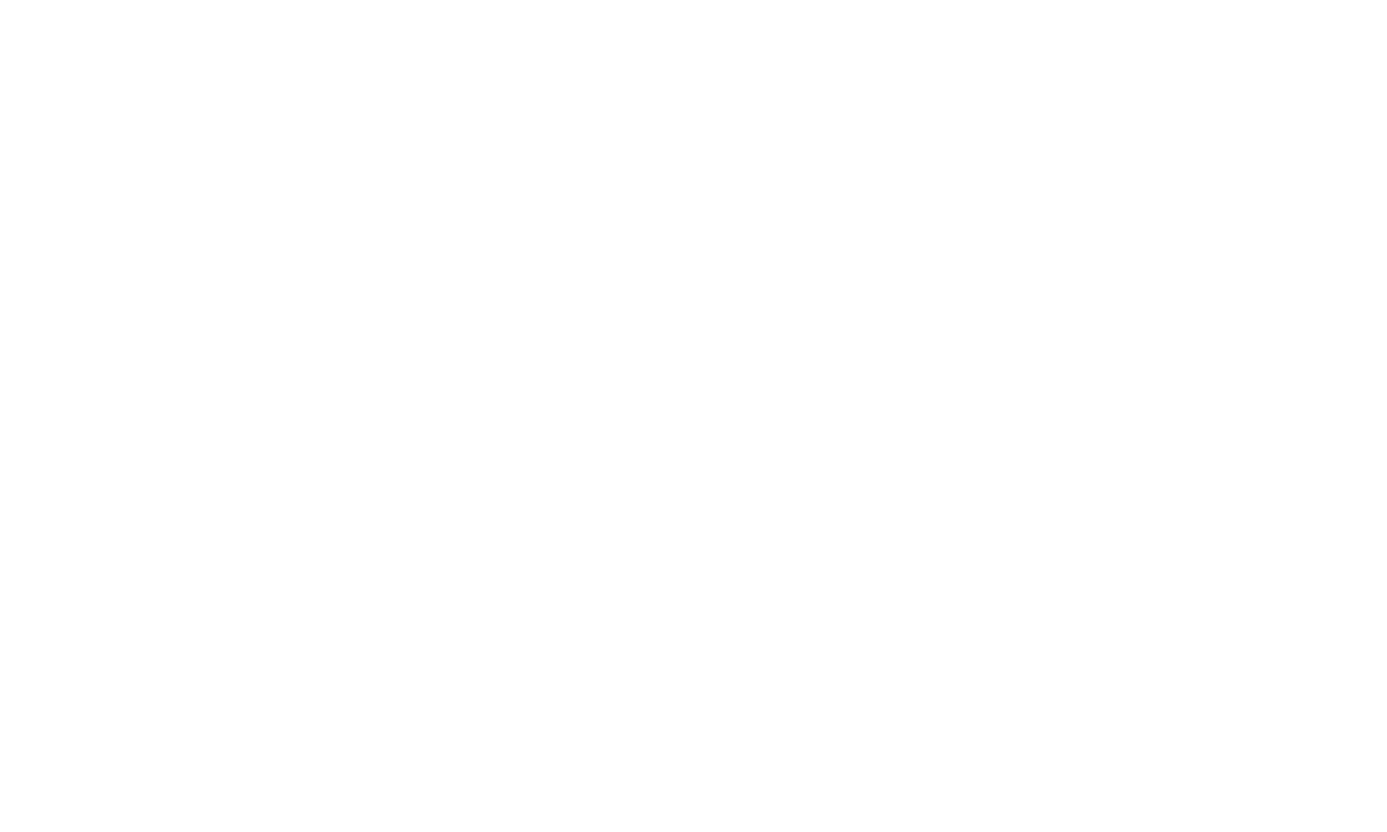 scroll, scrollTop: 0, scrollLeft: 0, axis: both 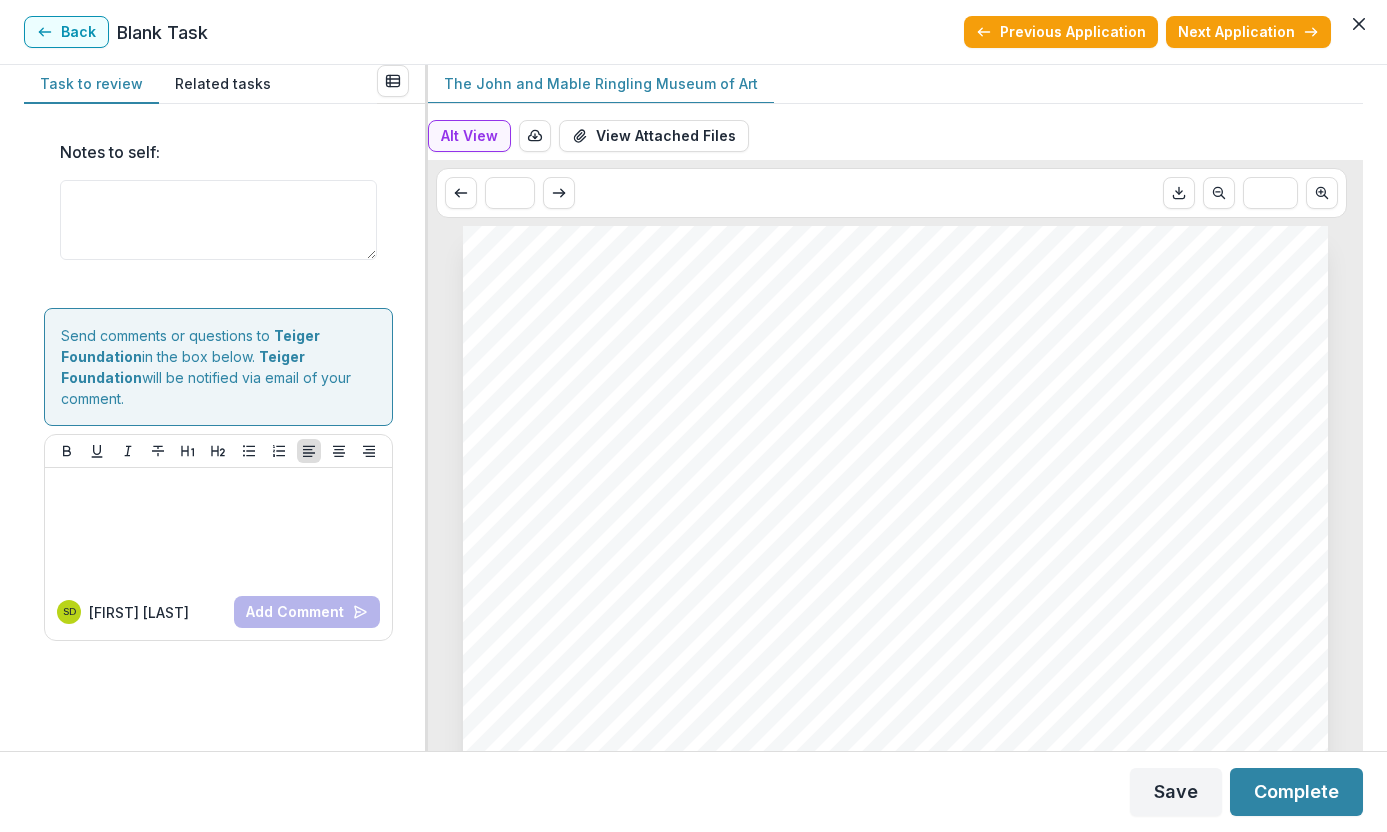 click on "[FIRST] [LAST] The John and Mable Ringling Museum of Art Grant Start: [DATE] Grant End: [DATE] Submitted Date: [DATE] Relevant Areas: Hosting,2025,Collecting" at bounding box center [895, 838] 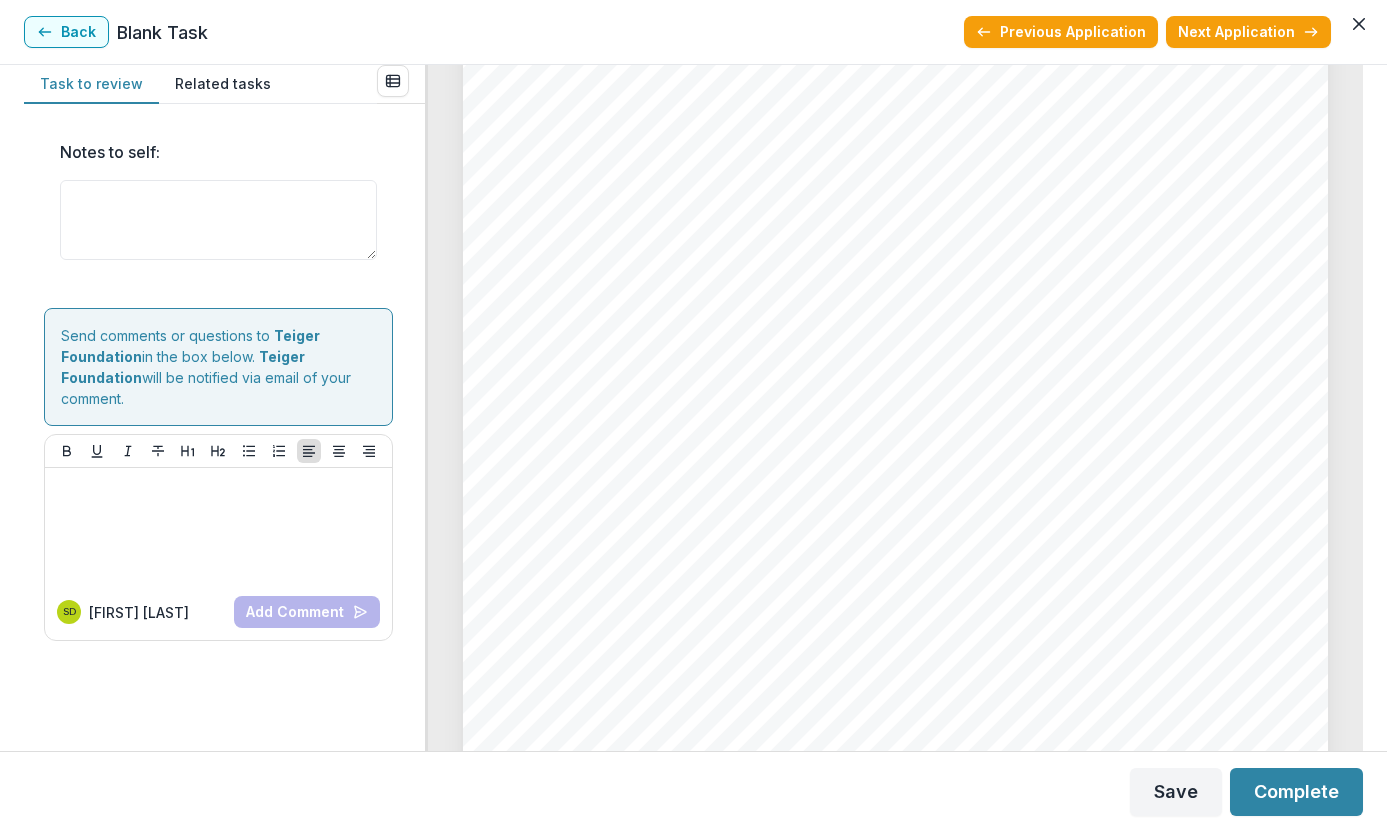 scroll, scrollTop: 4145, scrollLeft: 0, axis: vertical 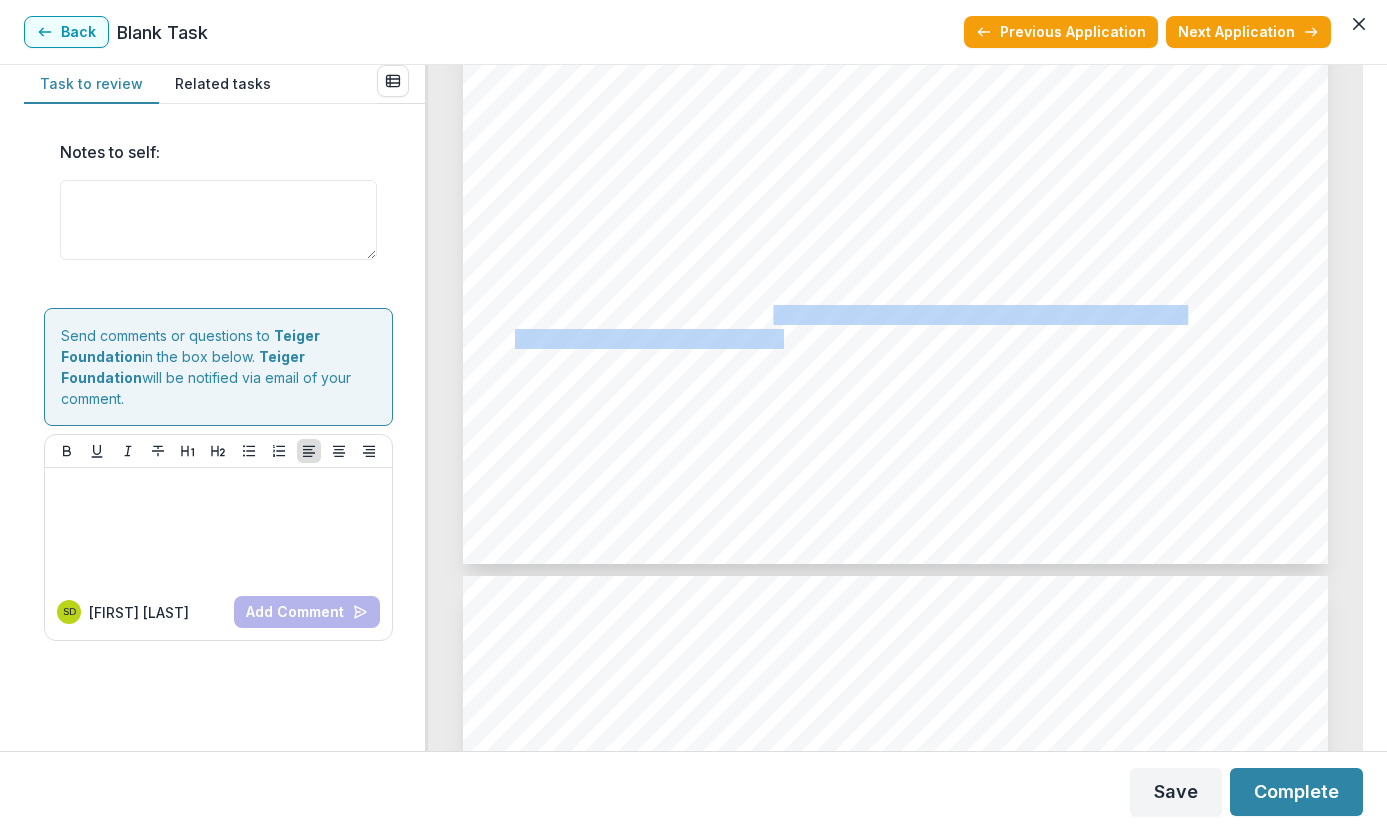 drag, startPoint x: 773, startPoint y: 315, endPoint x: 782, endPoint y: 348, distance: 34.20526 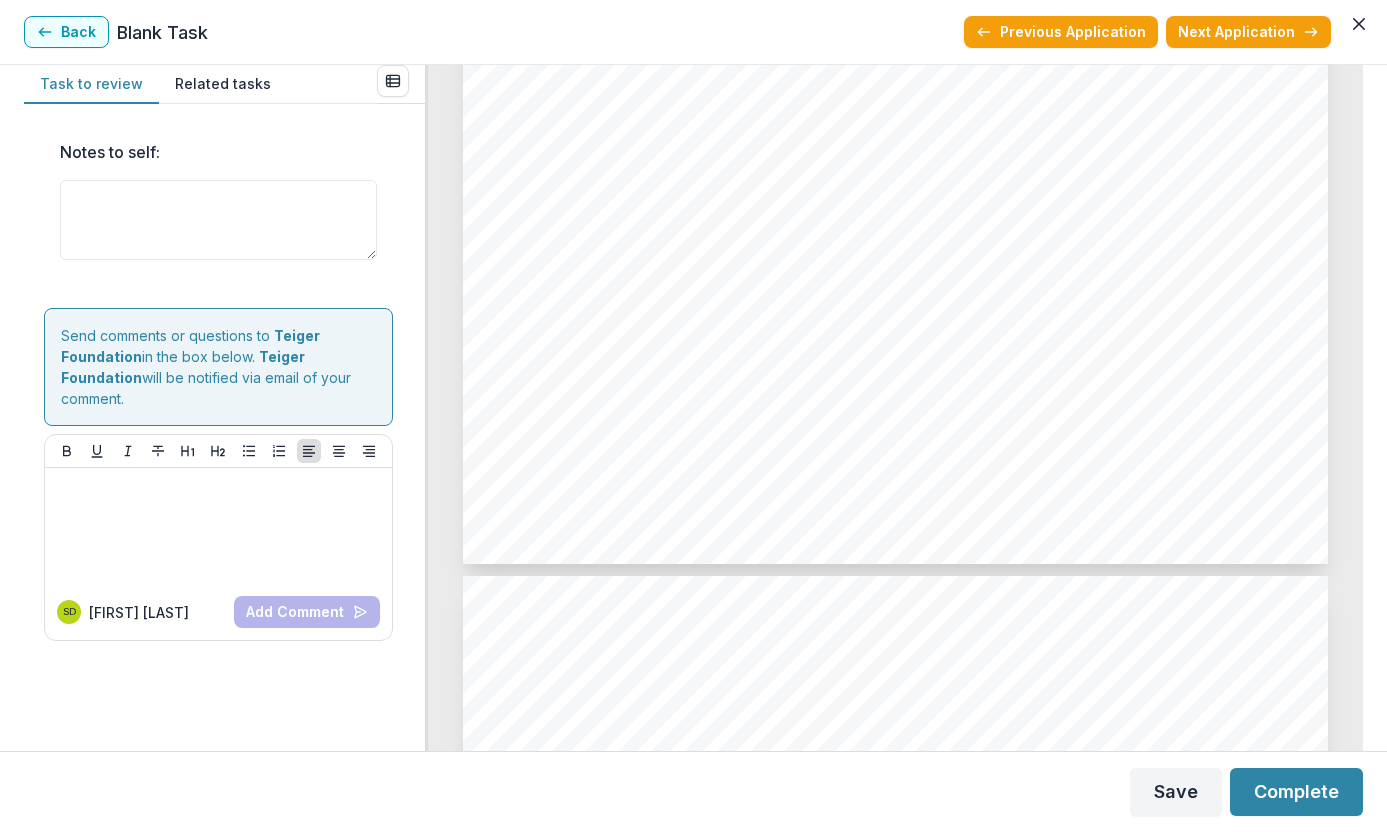 click on "Page: 3 The John and Mable Ringling Museum of Art Project title Andrea Carlson: A Constant Sky Project start date 05-2026 Project type Solo Project Originating curator first name: Dakota last name: Hoska title: Associate Curator, Native Arts organization name: Denver Art Museum Project description The Denver Art Museum's solo exhibition Andrea Carlson: A Constant Sky is the largest exhibition to-date of mid-career artist Andrea Carlson (Grand Portage Ojibwe descent). Accompanying this exhibition is the   artist’s   first monograph, featuring in-depth scholarship on   Carlson’s   work, which plays an important role in challenging the hierarchies of colonization and institutional collection practices. This survey highlights multiple bodies of work spanning the last several years of the artist’s   career. Using oral and archival research, as well as art historical and philosophical theory, Carlson creates layered, collage-like imagery that confounds in its ability to both invite and deny Carlson’s" at bounding box center (895, -48) 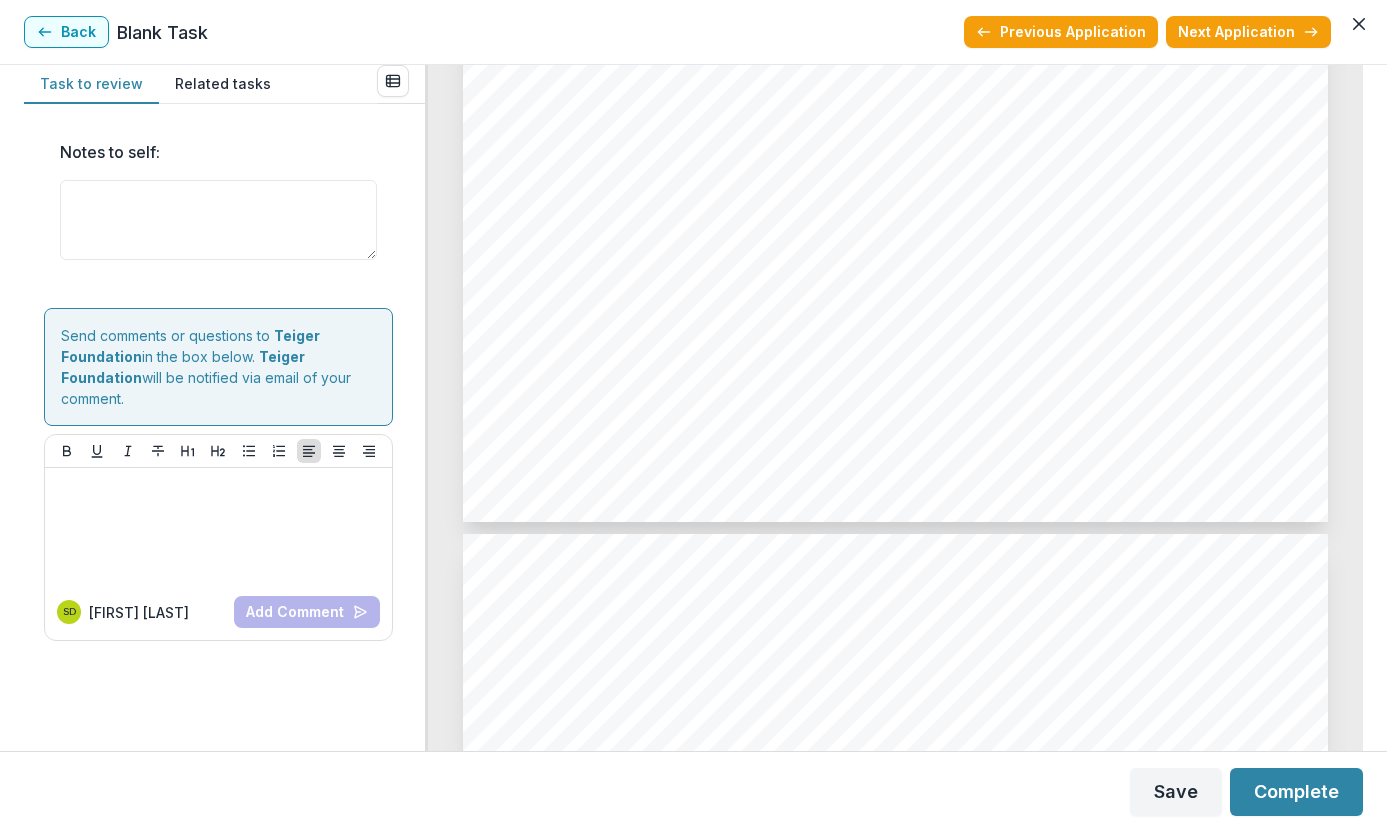 scroll, scrollTop: 3404, scrollLeft: 0, axis: vertical 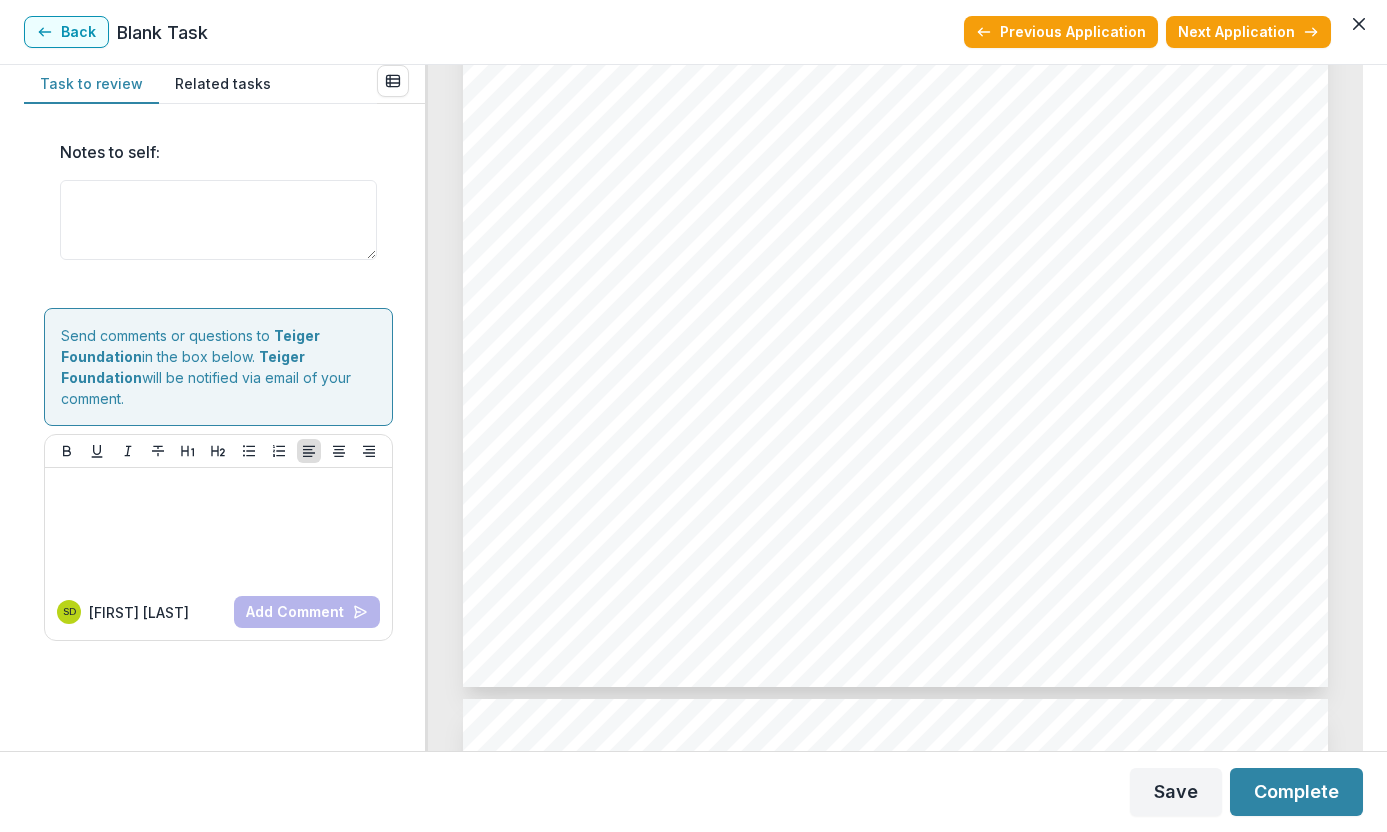 drag, startPoint x: 834, startPoint y: 229, endPoint x: 842, endPoint y: 274, distance: 45.705578 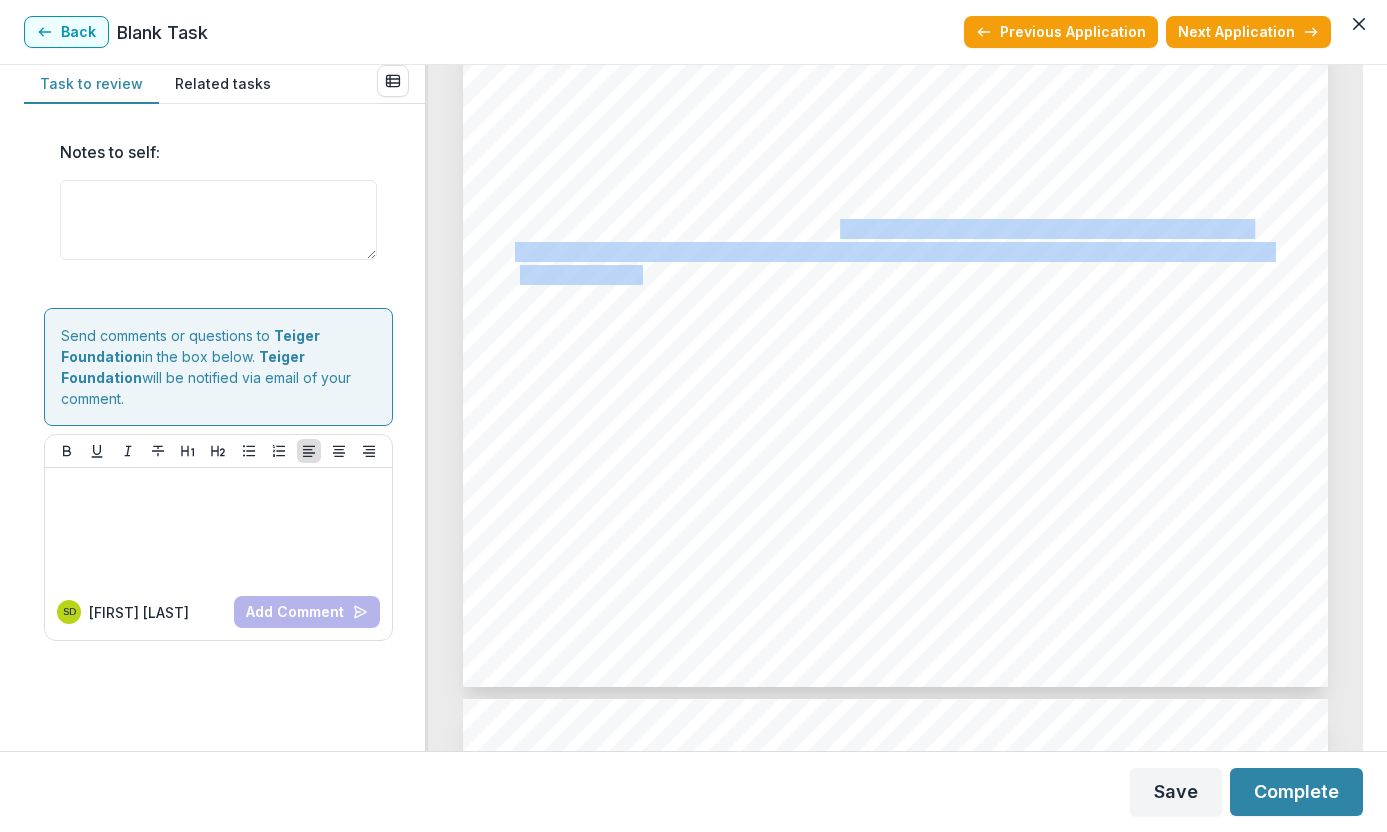 drag, startPoint x: 841, startPoint y: 229, endPoint x: 640, endPoint y: 272, distance: 205.54805 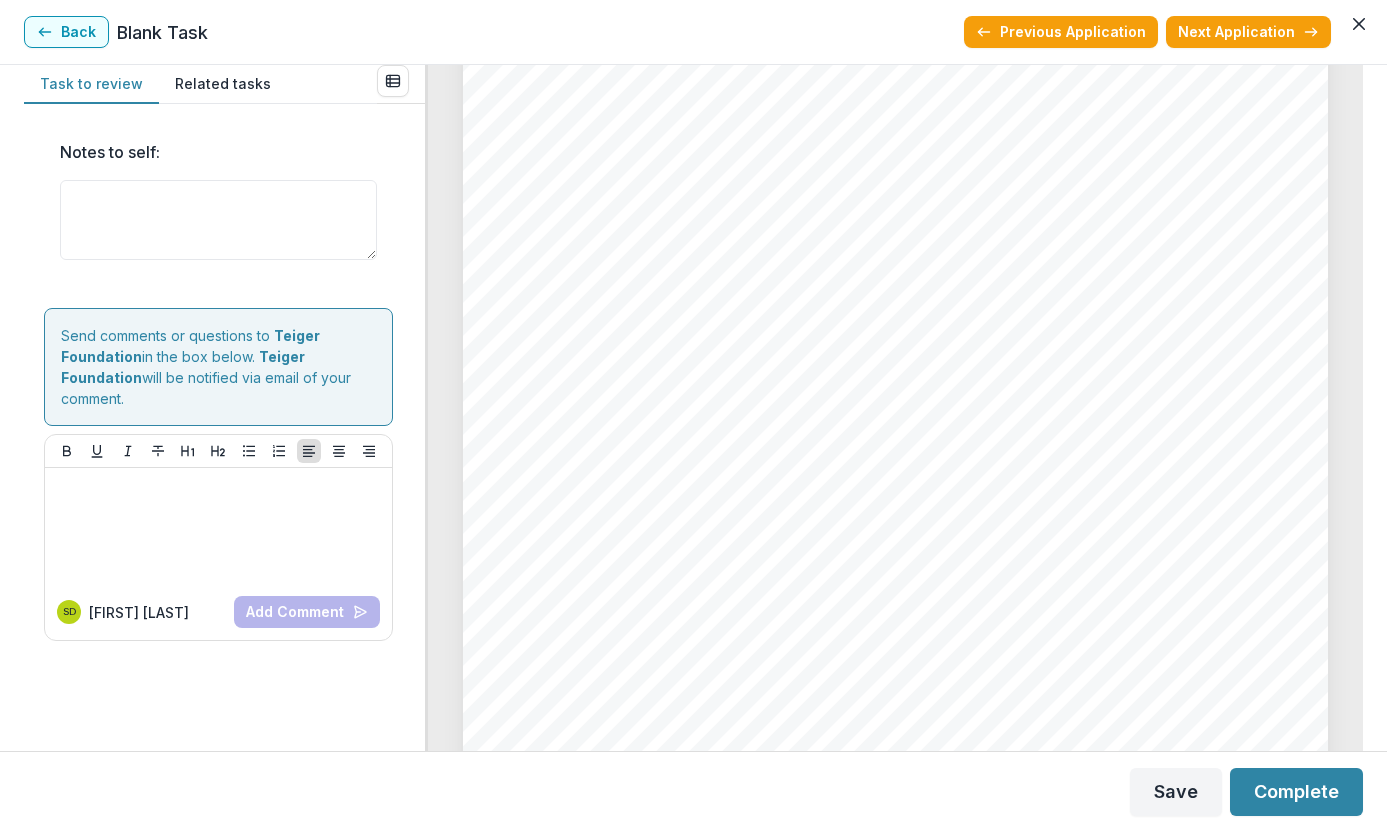 scroll, scrollTop: 4119, scrollLeft: 0, axis: vertical 